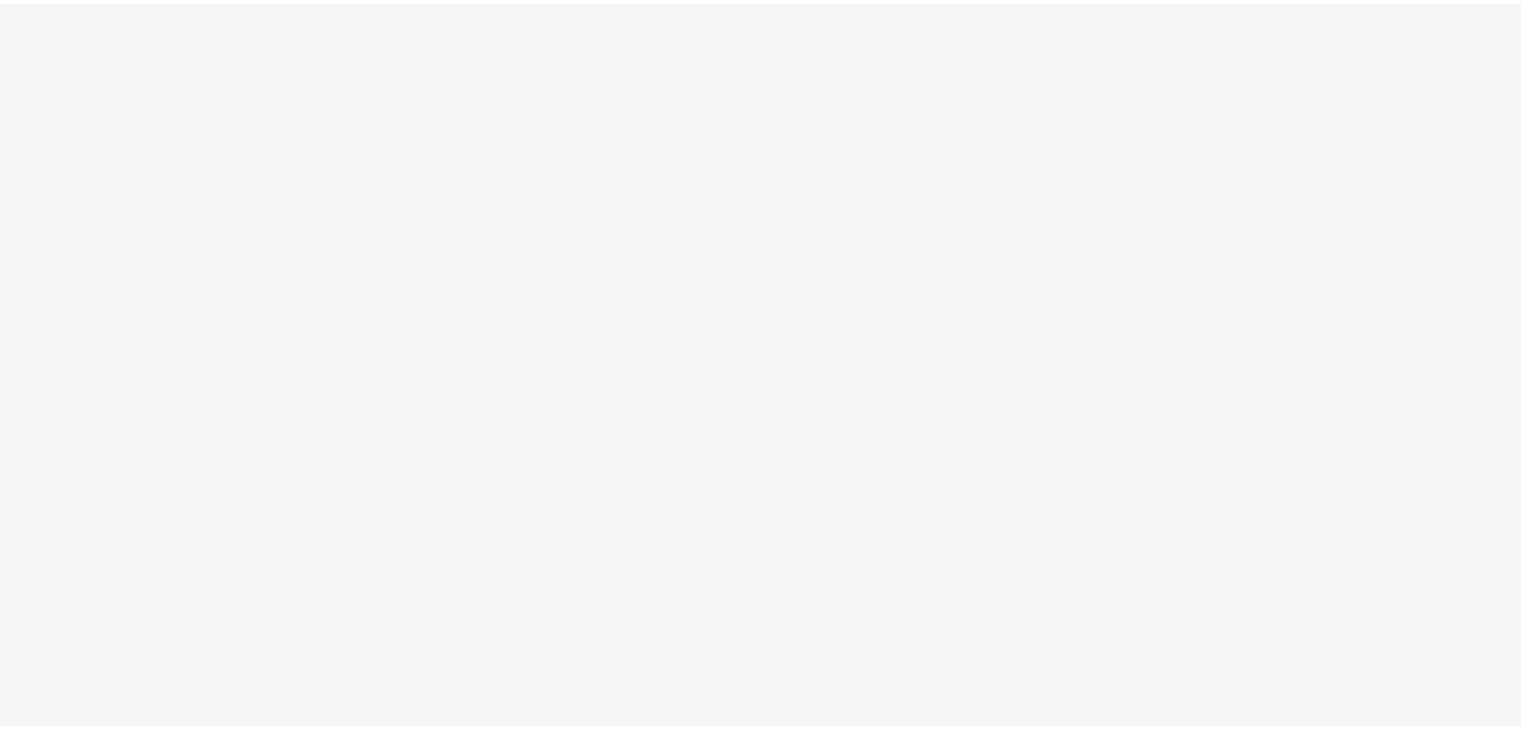 scroll, scrollTop: 0, scrollLeft: 0, axis: both 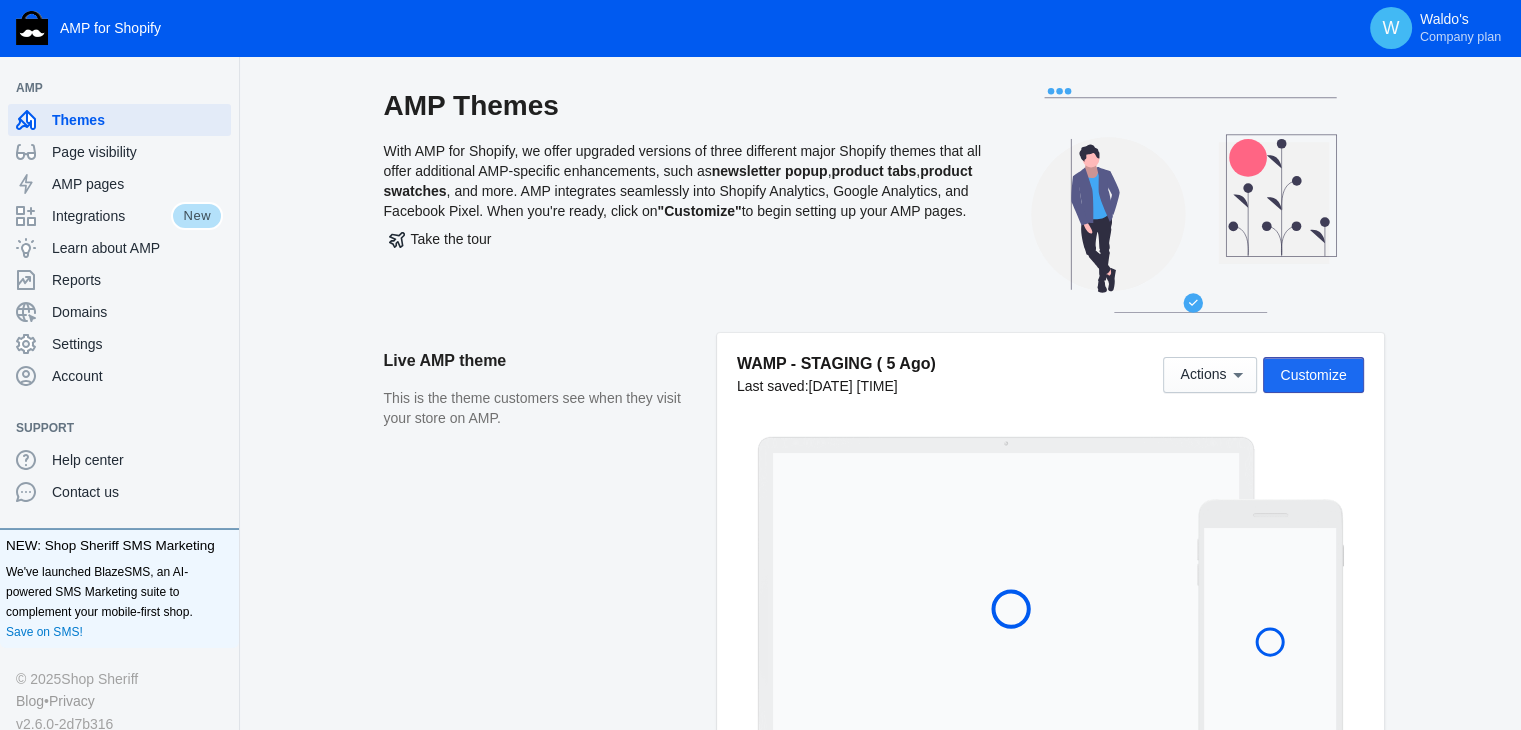 click on "Customize" at bounding box center [1313, 375] 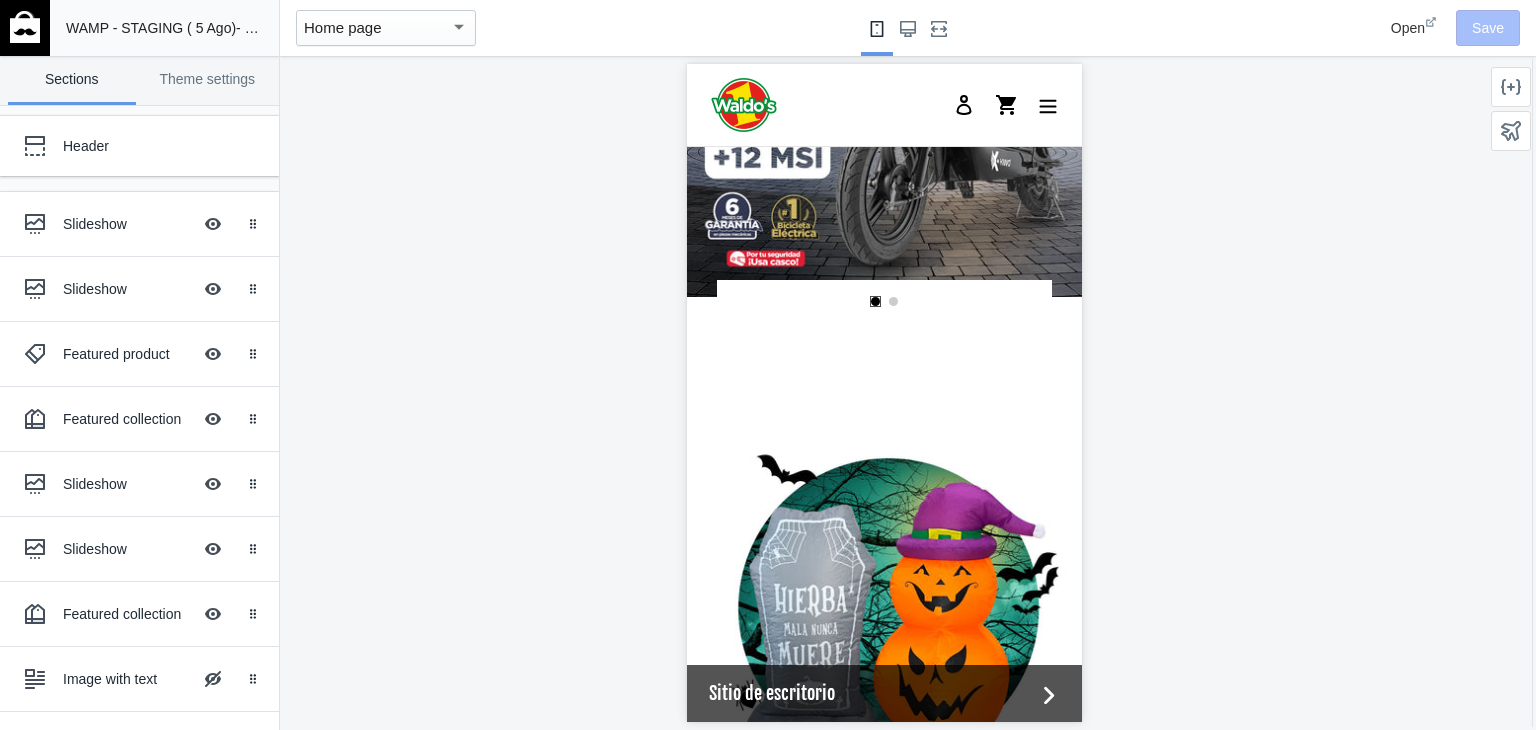 scroll, scrollTop: 342, scrollLeft: 0, axis: vertical 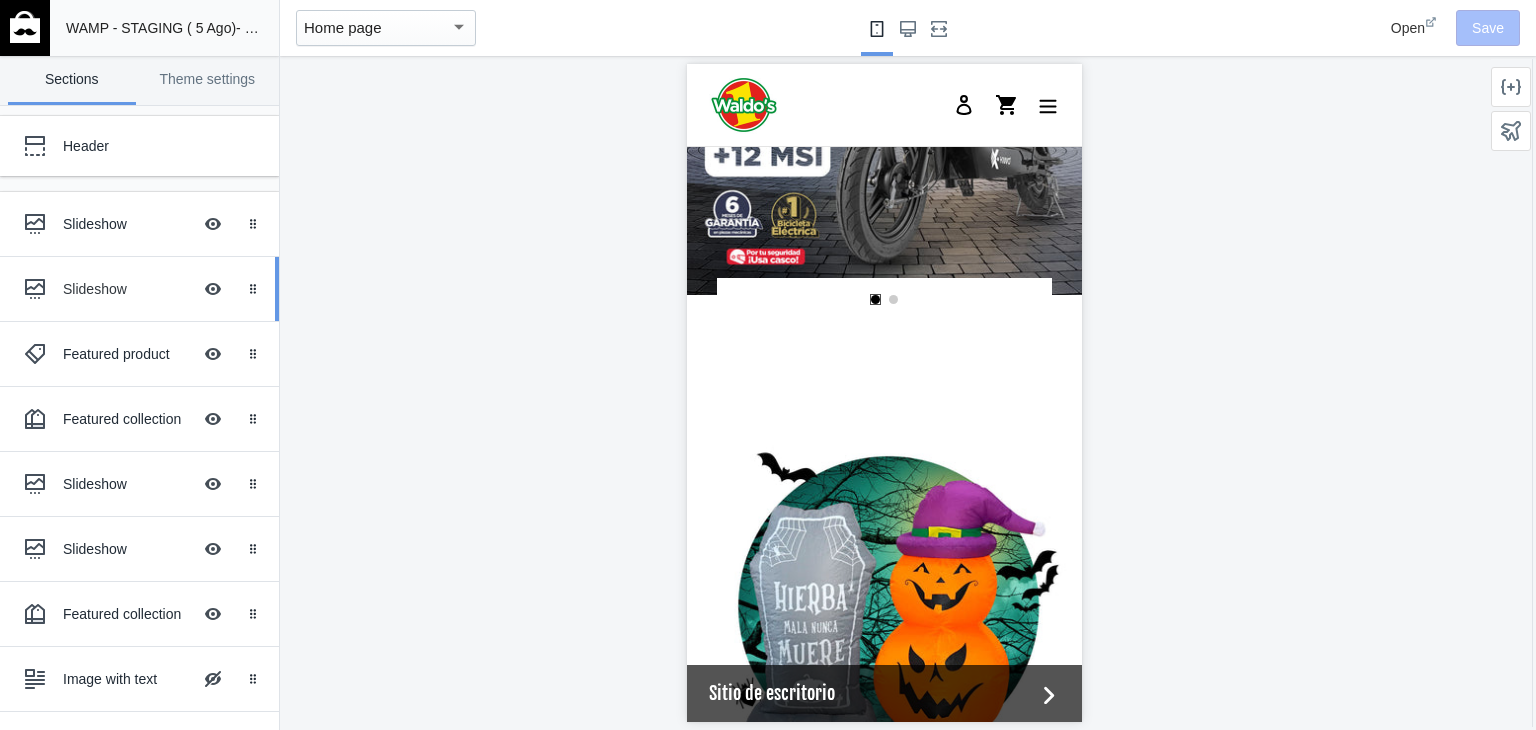 click on "Slideshow" at bounding box center [127, 289] 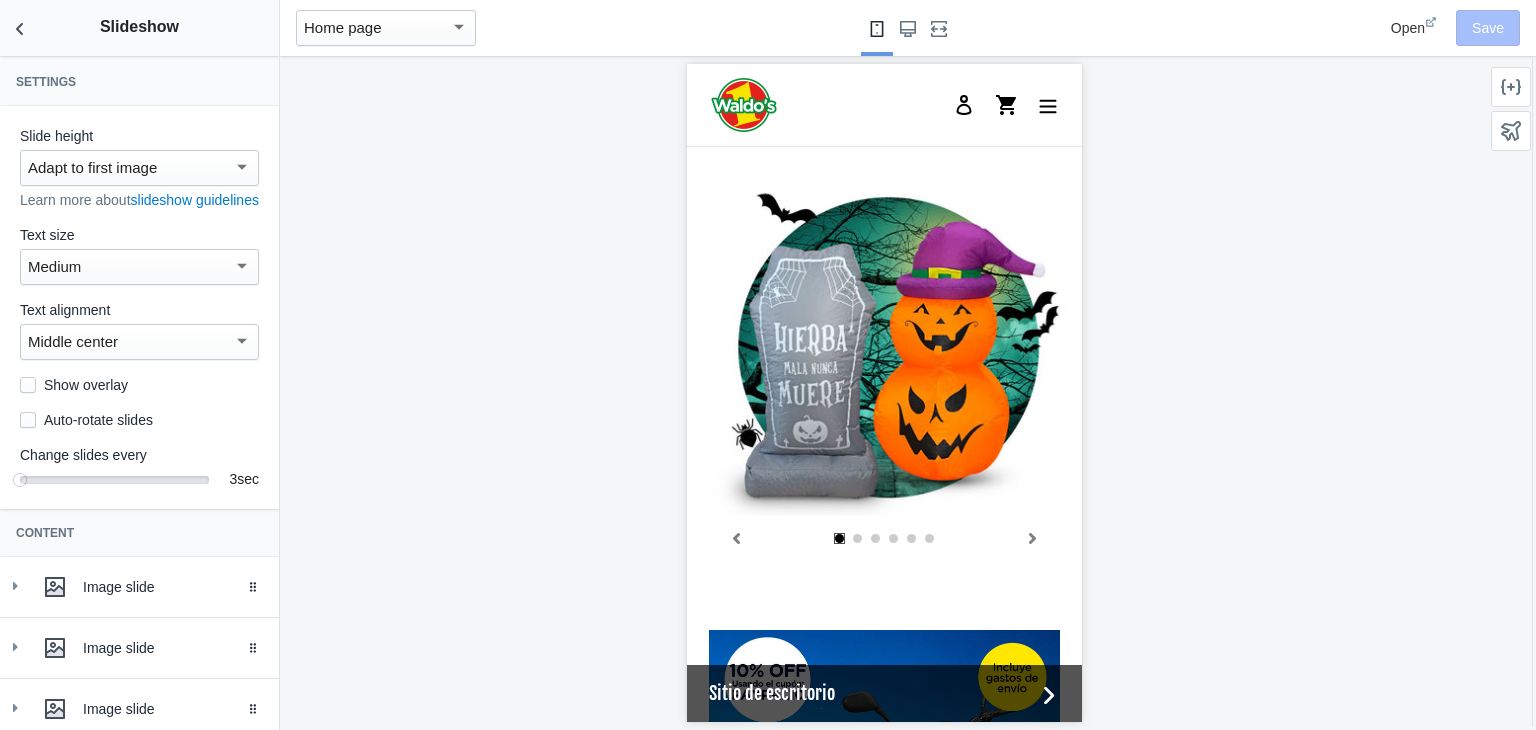 scroll, scrollTop: 658, scrollLeft: 0, axis: vertical 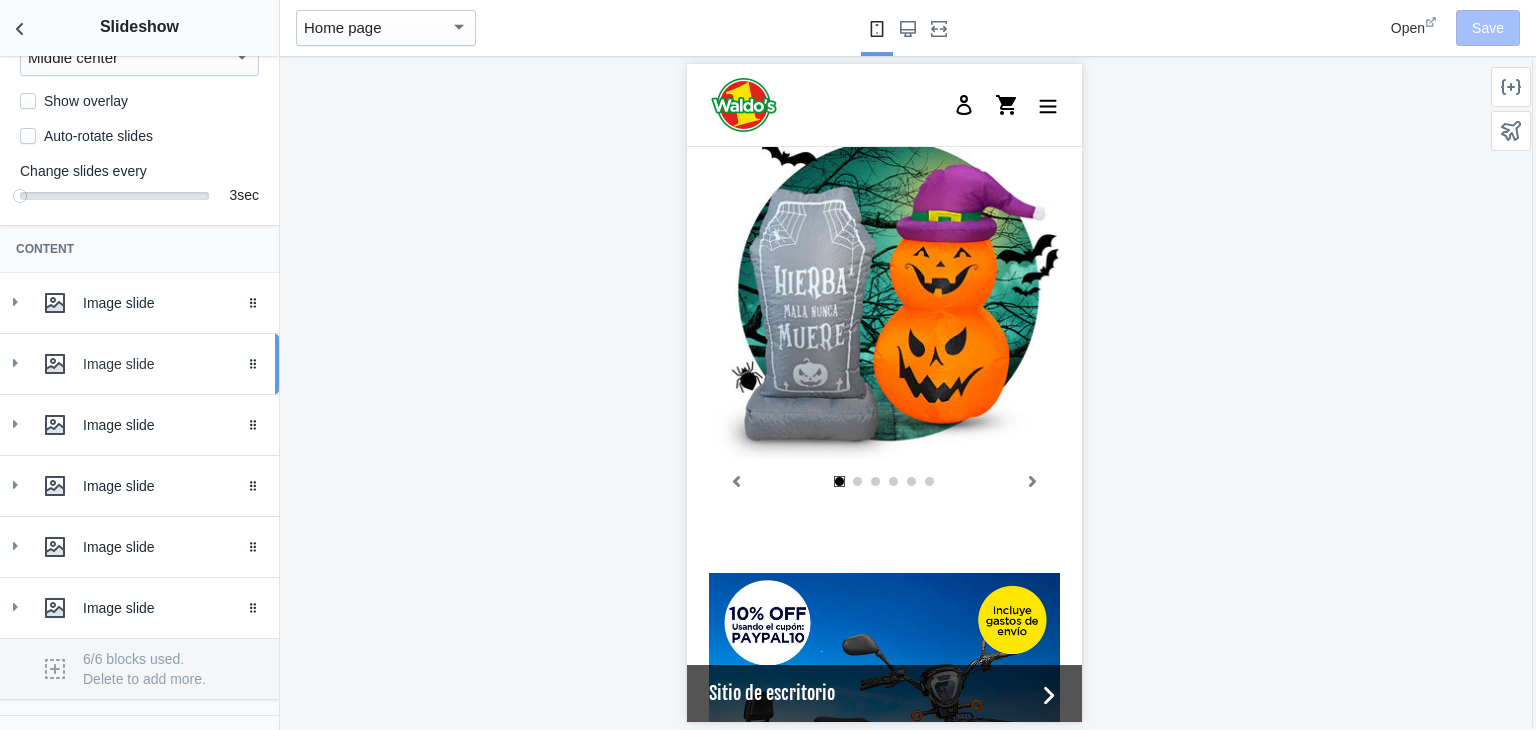 click at bounding box center (55, 364) 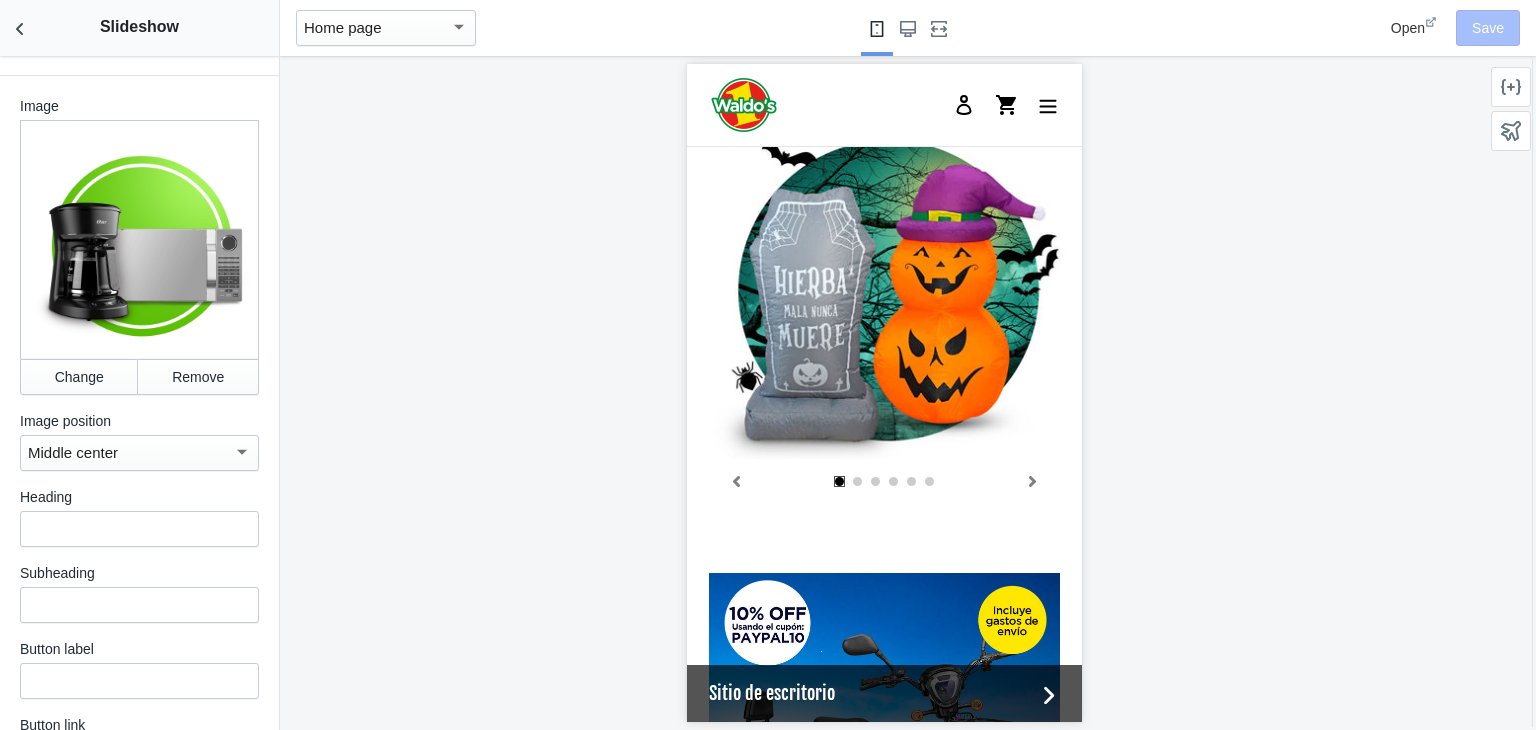 scroll, scrollTop: 608, scrollLeft: 0, axis: vertical 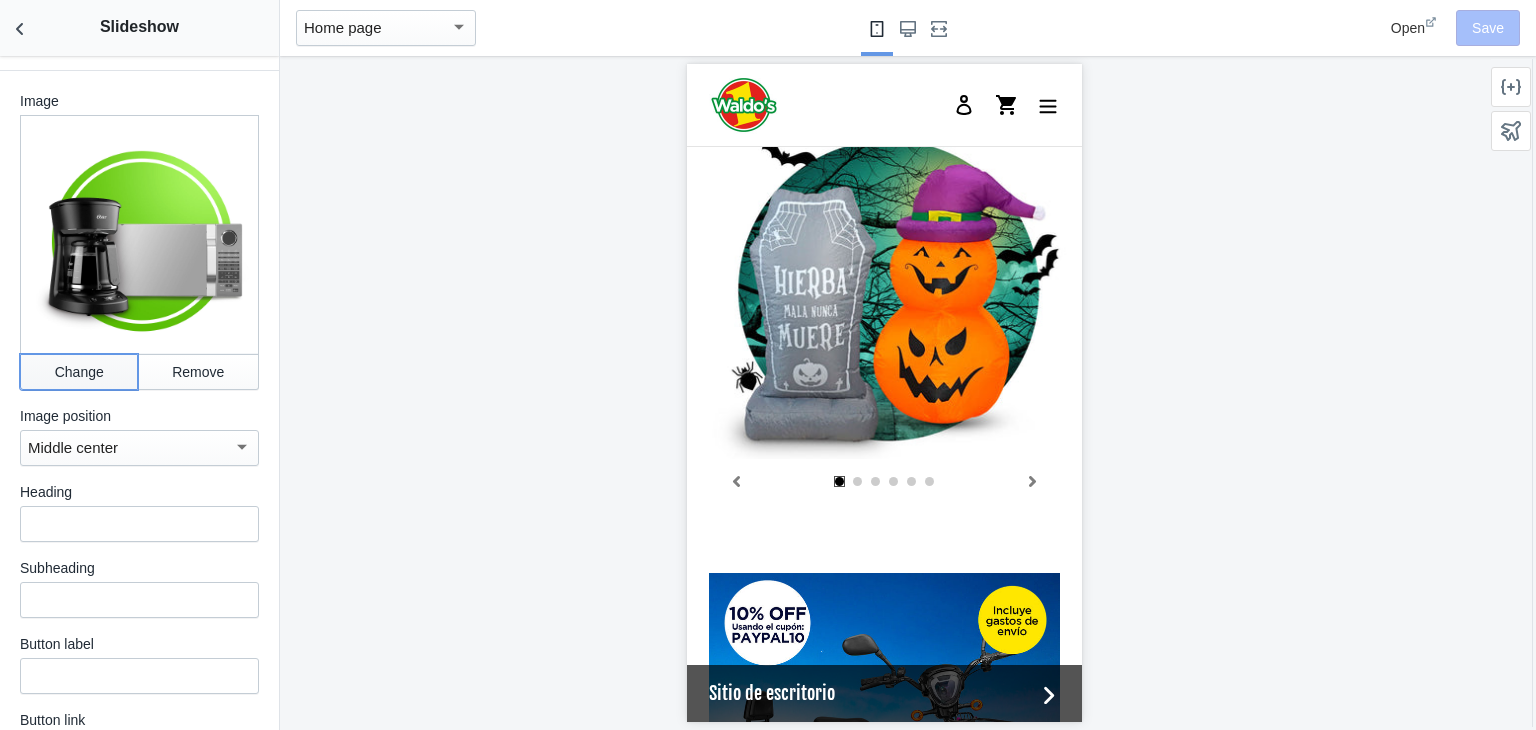 click on "Change" at bounding box center (79, 372) 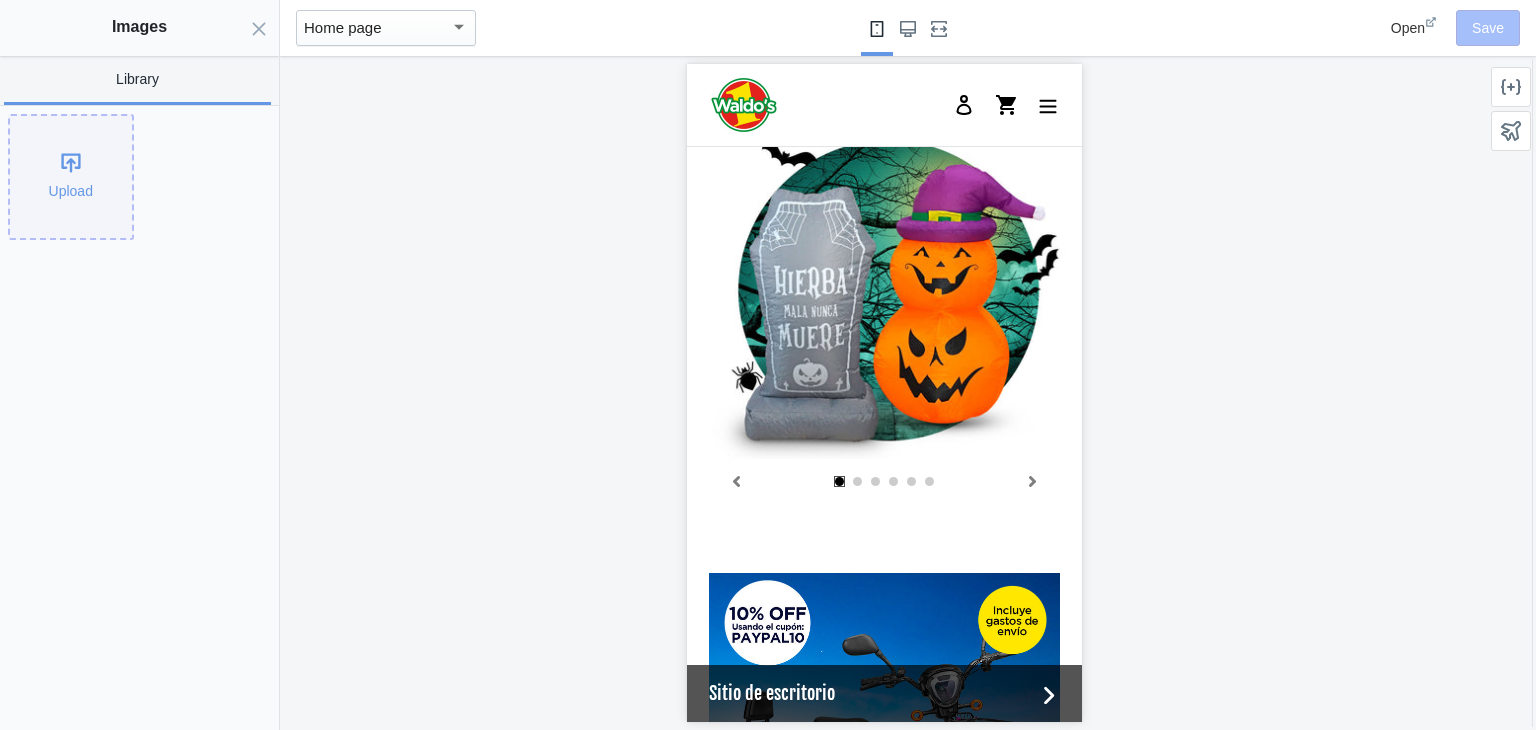 click on "Upload" 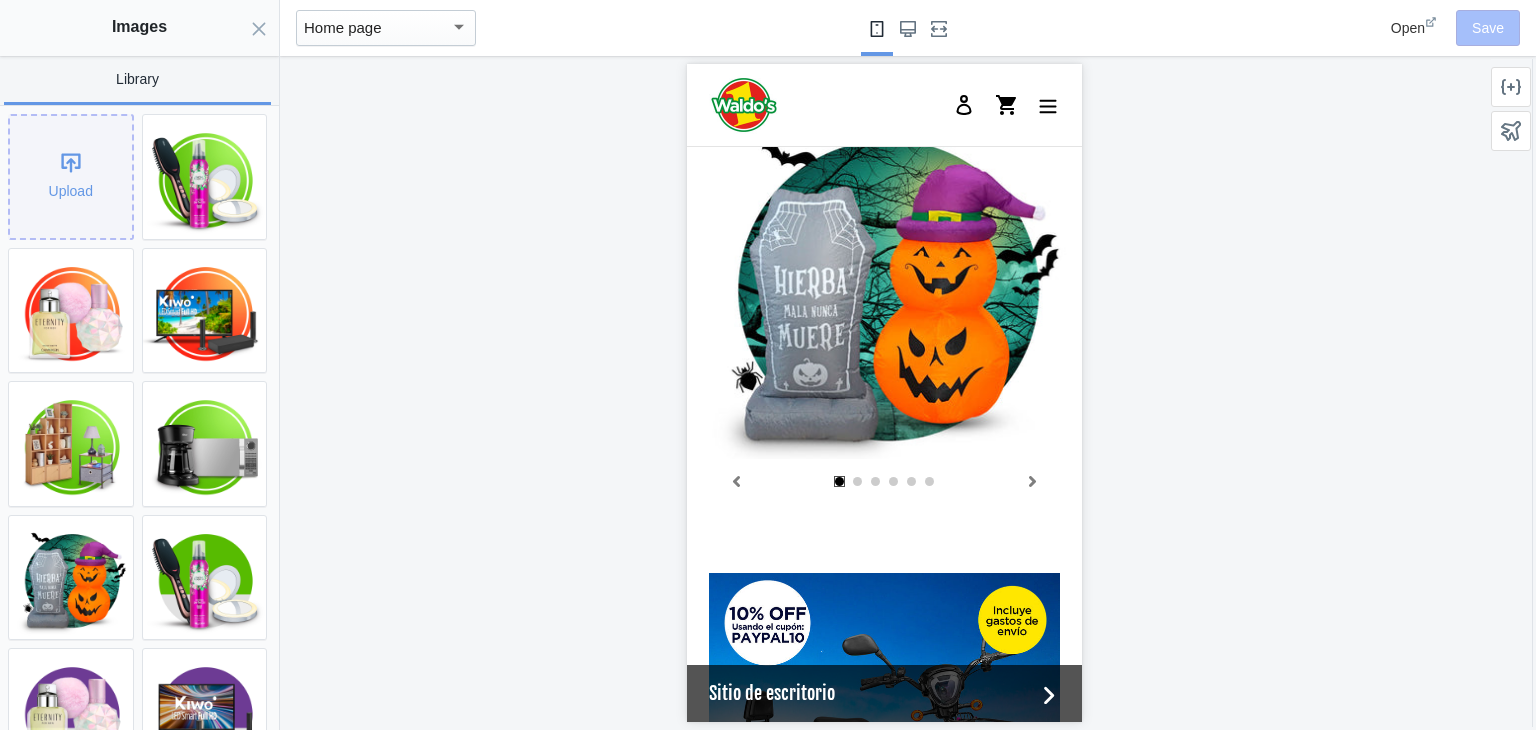 scroll, scrollTop: 0, scrollLeft: 0, axis: both 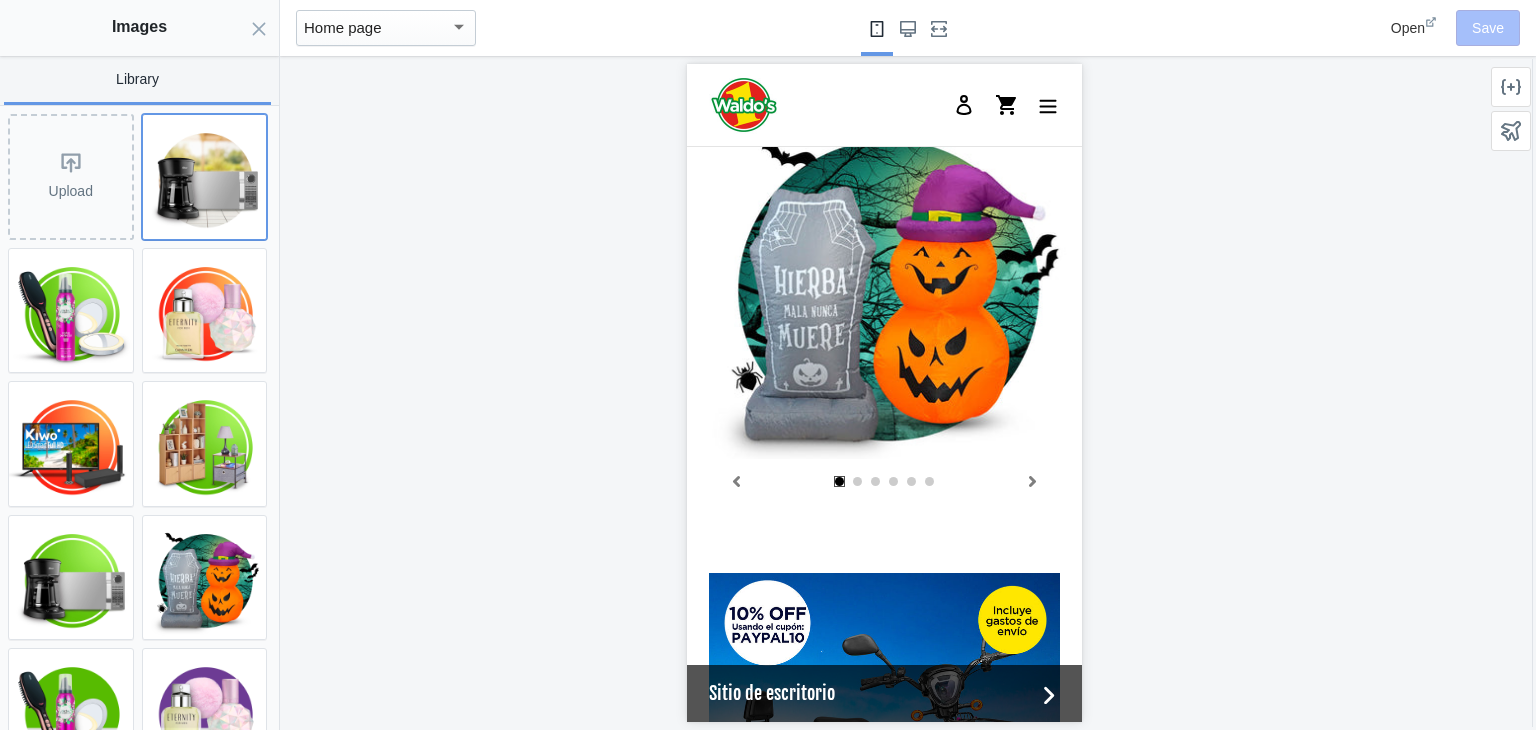 click 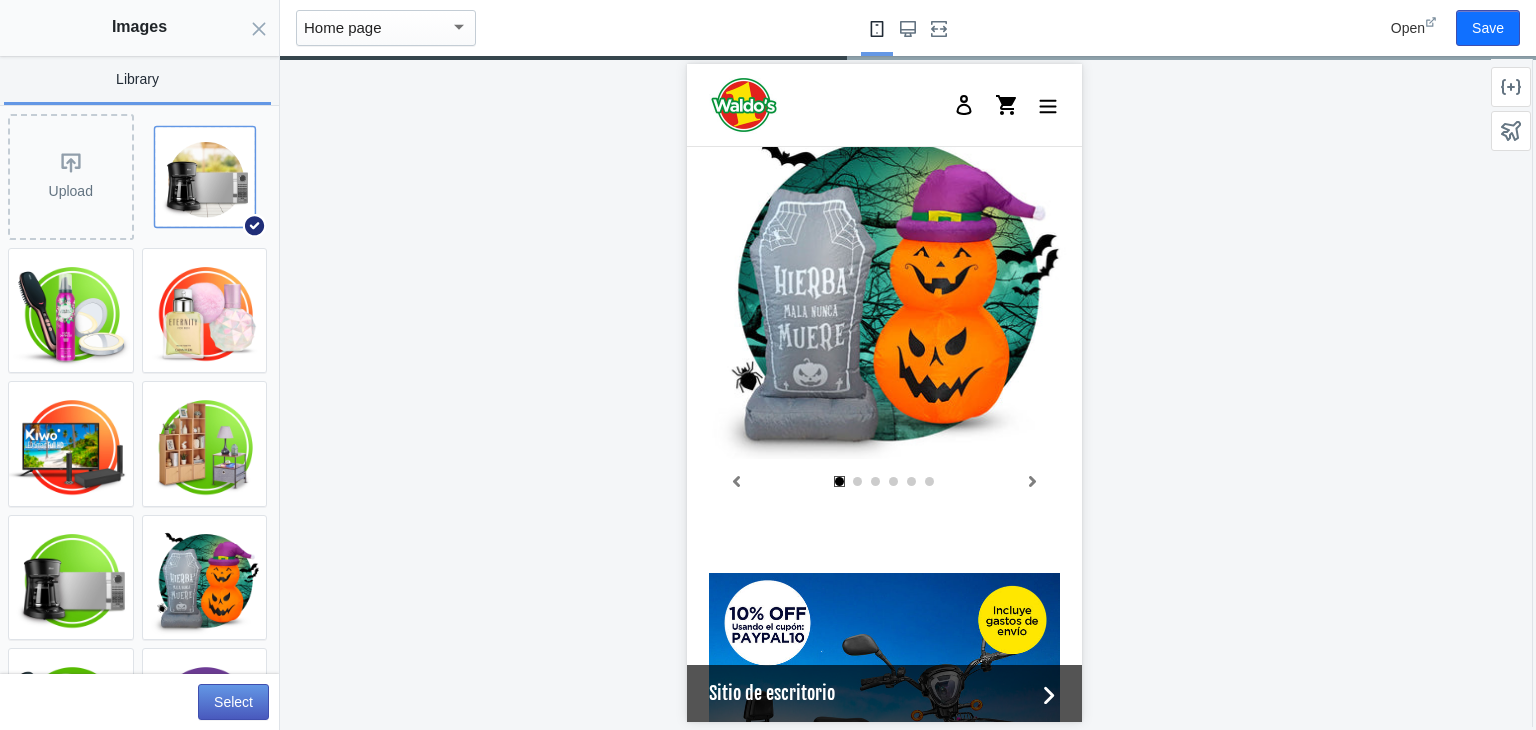 scroll, scrollTop: 0, scrollLeft: 380, axis: horizontal 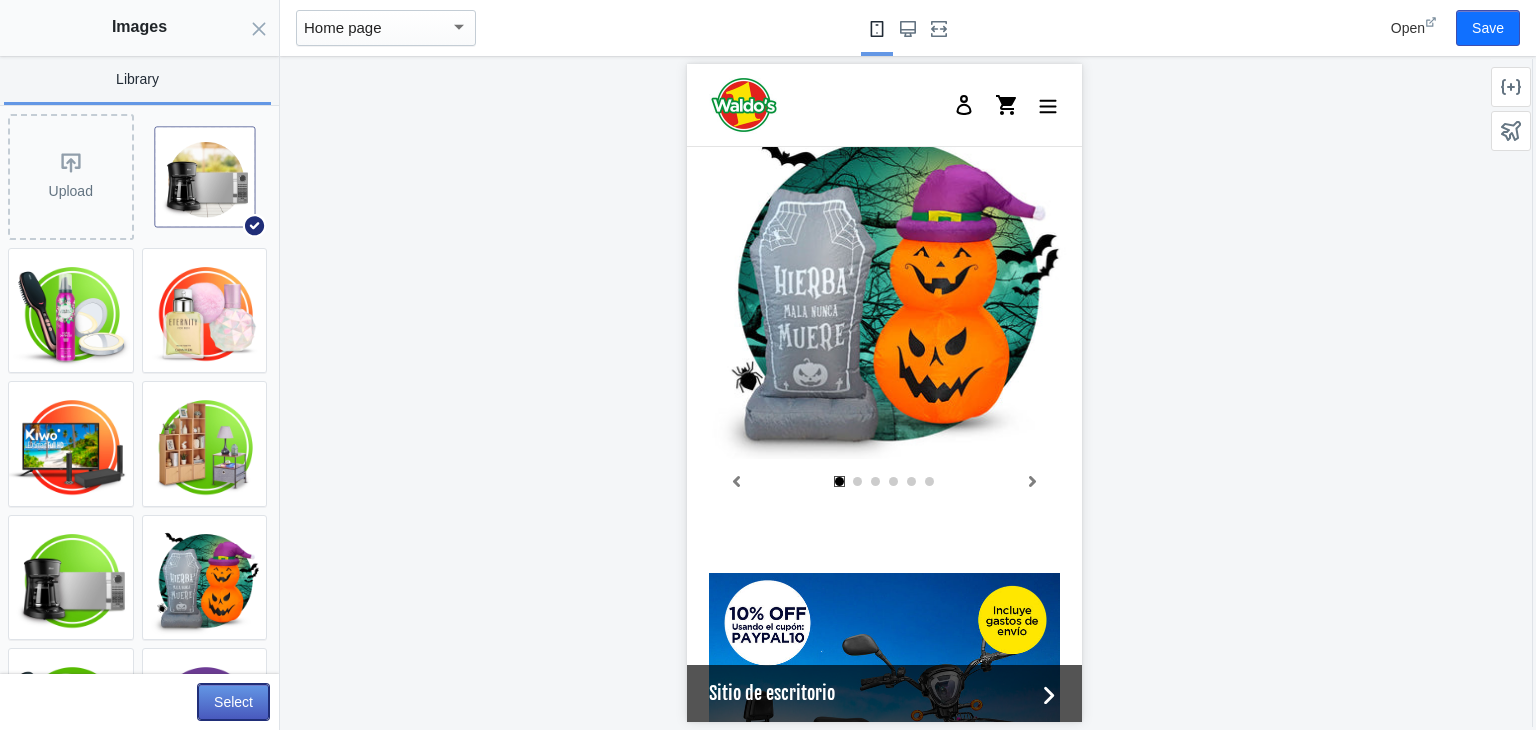 click on "Select" 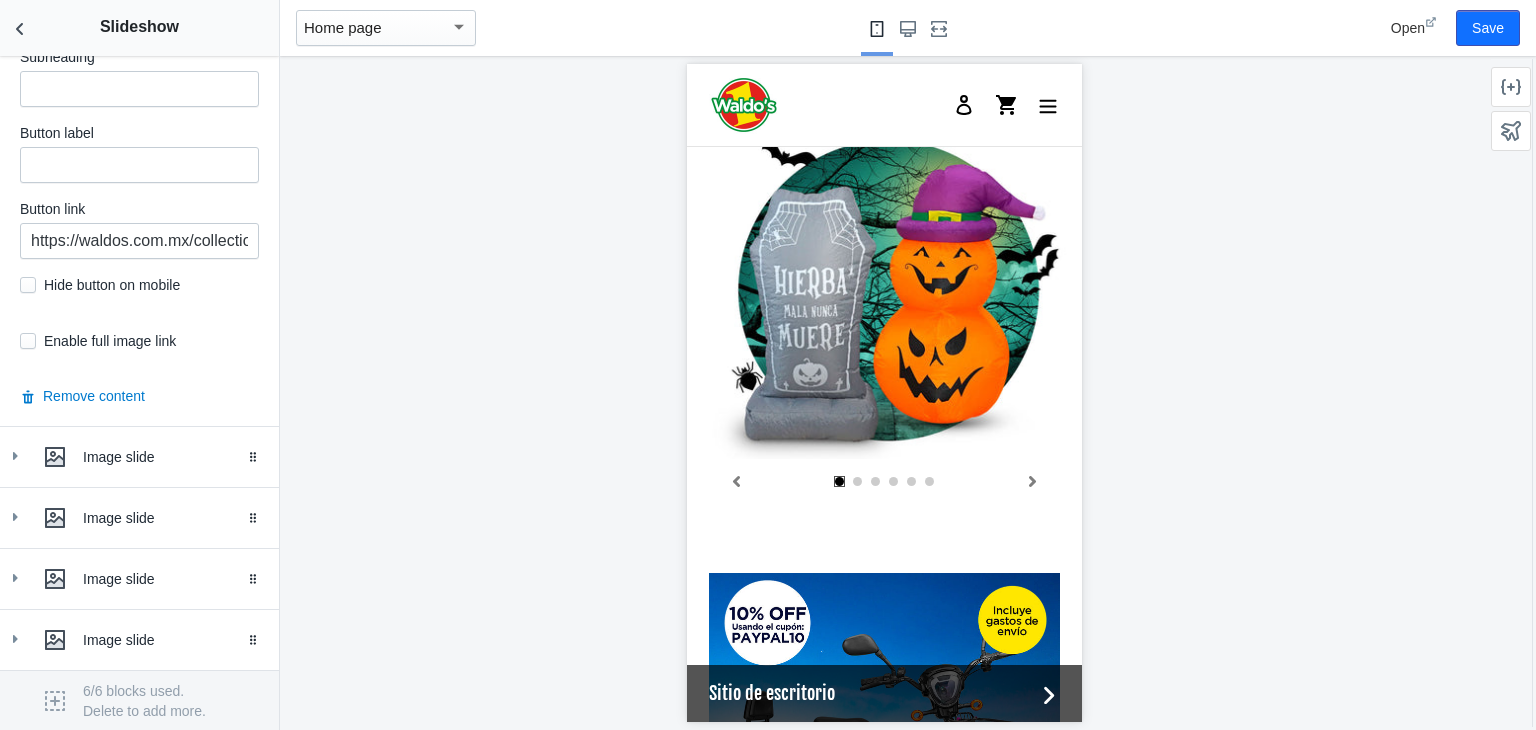 scroll, scrollTop: 1120, scrollLeft: 0, axis: vertical 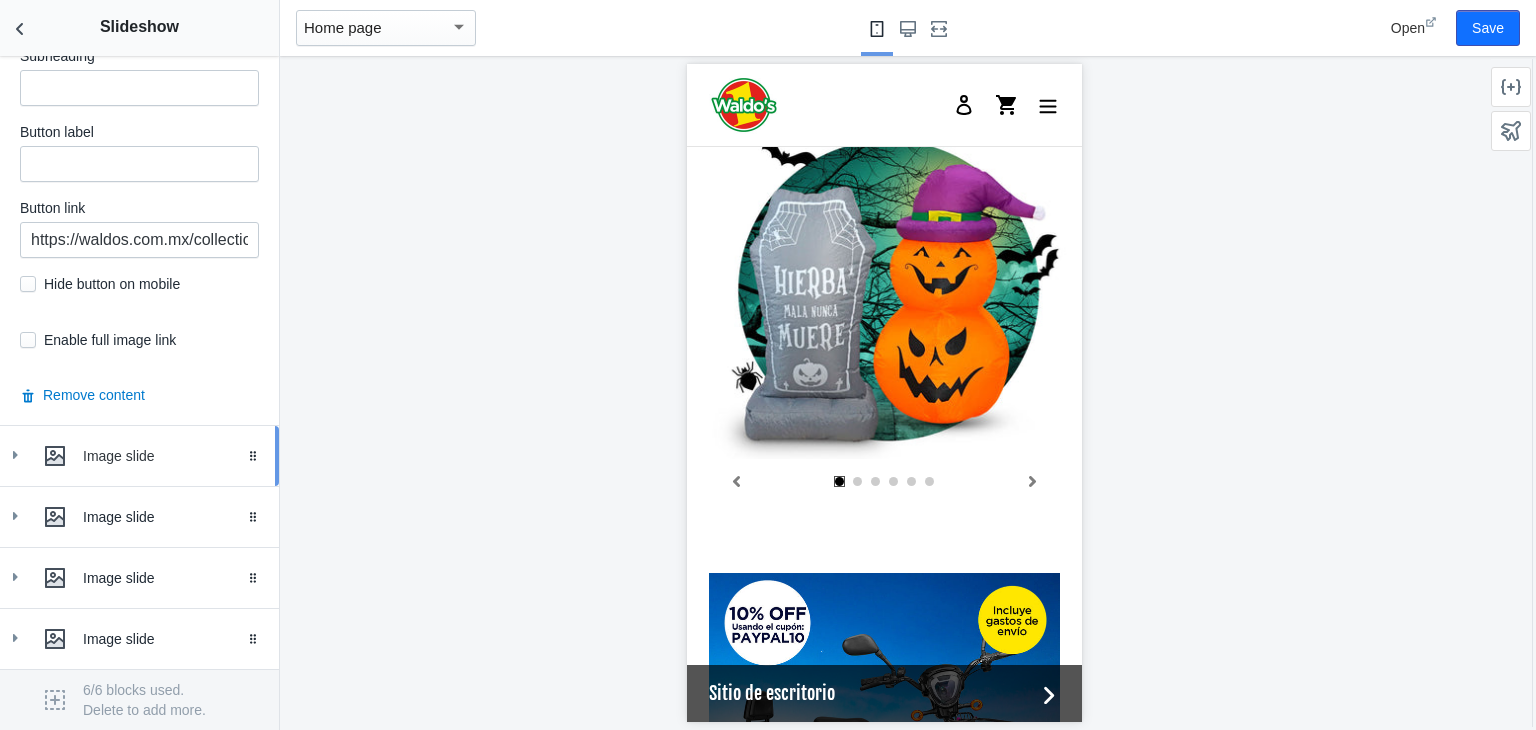 click on "Image slide" at bounding box center (139, 456) 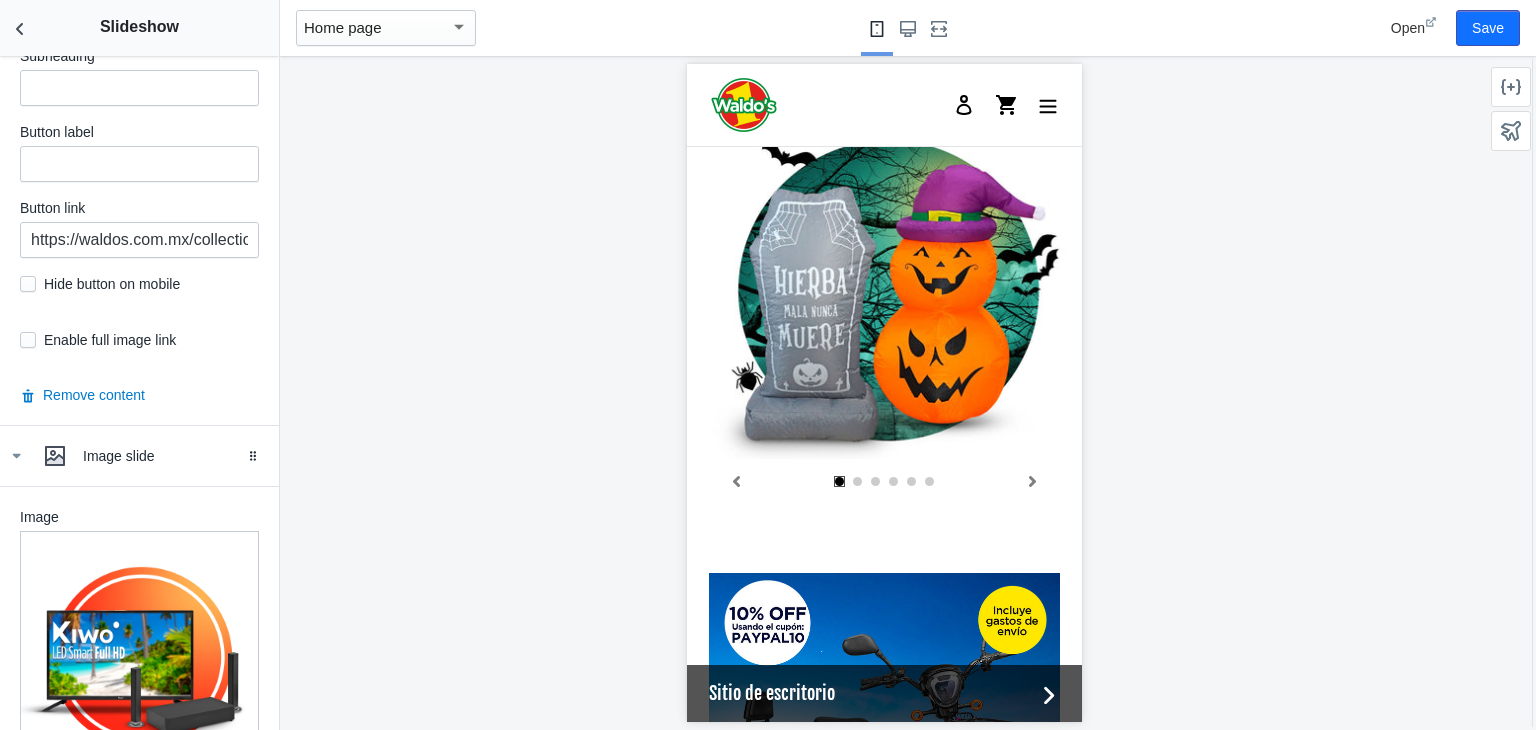 scroll, scrollTop: 1554, scrollLeft: 0, axis: vertical 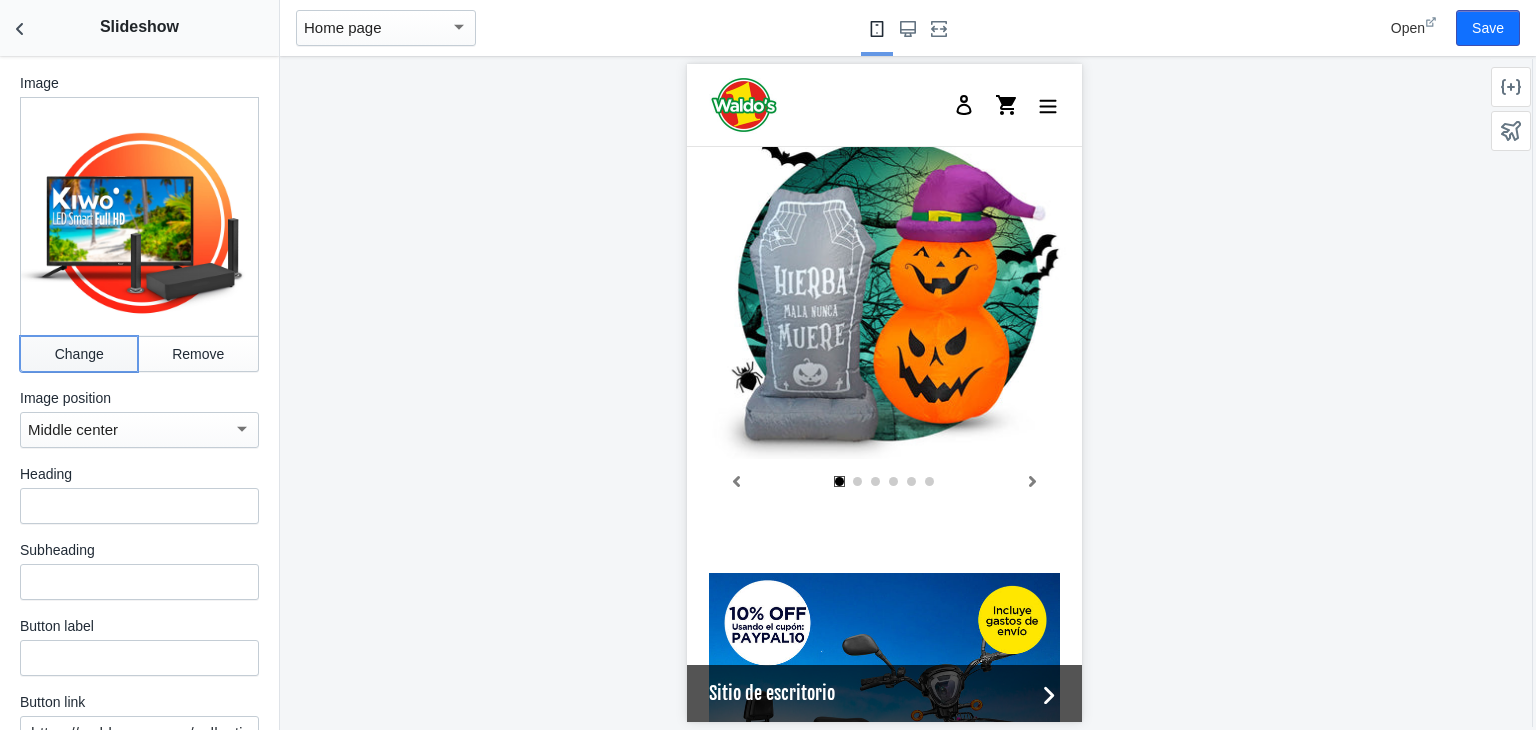 click on "Change" at bounding box center (79, 354) 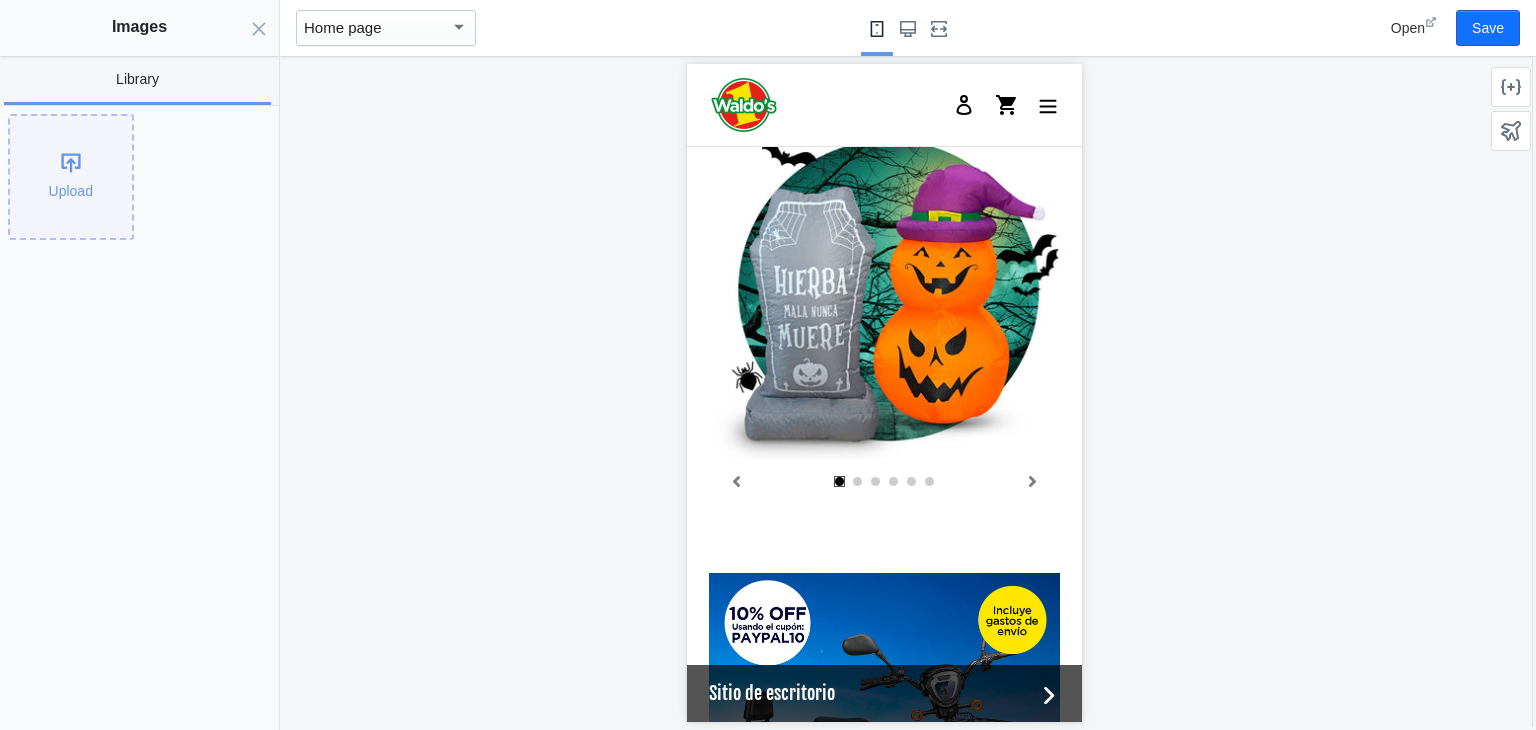 scroll, scrollTop: 0, scrollLeft: 100, axis: horizontal 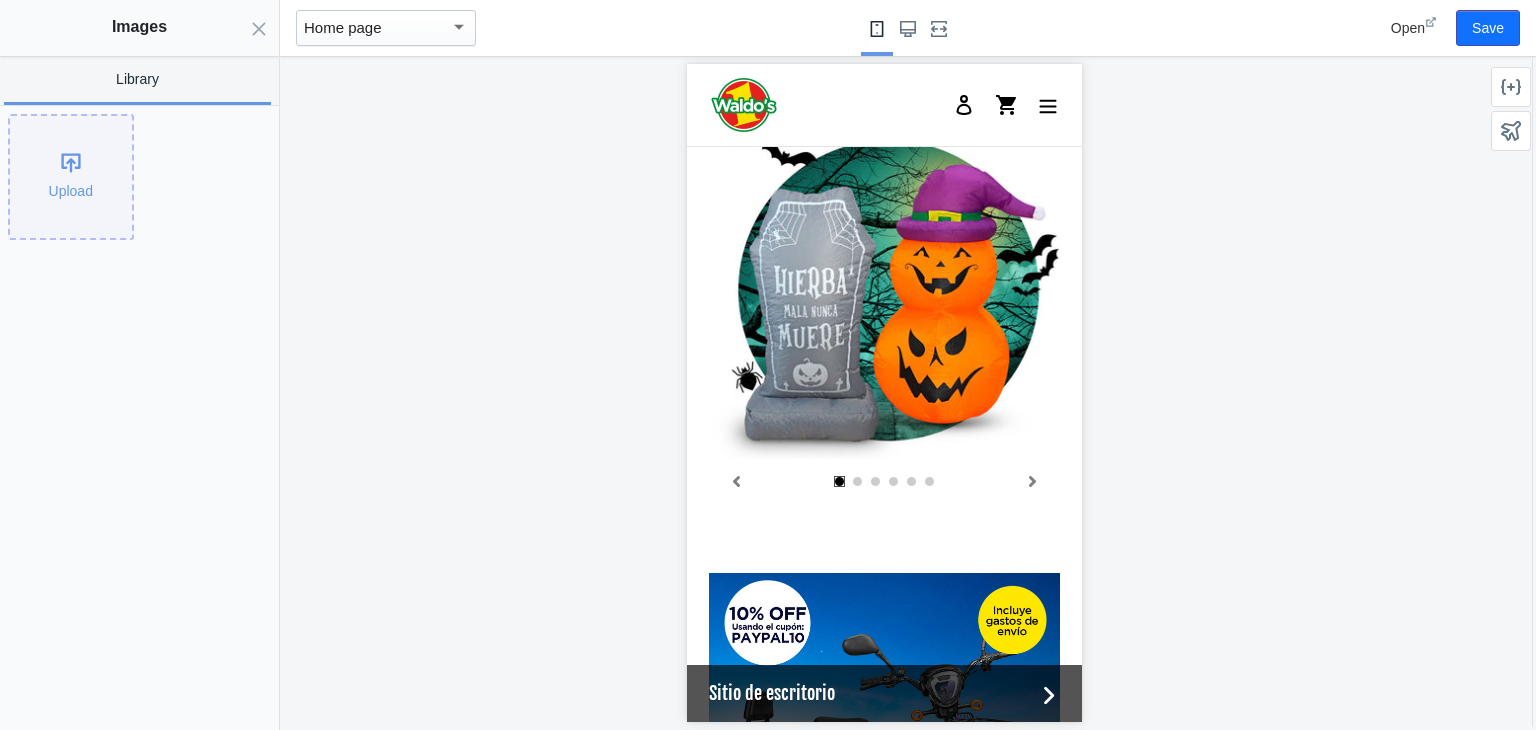 click on "Upload" 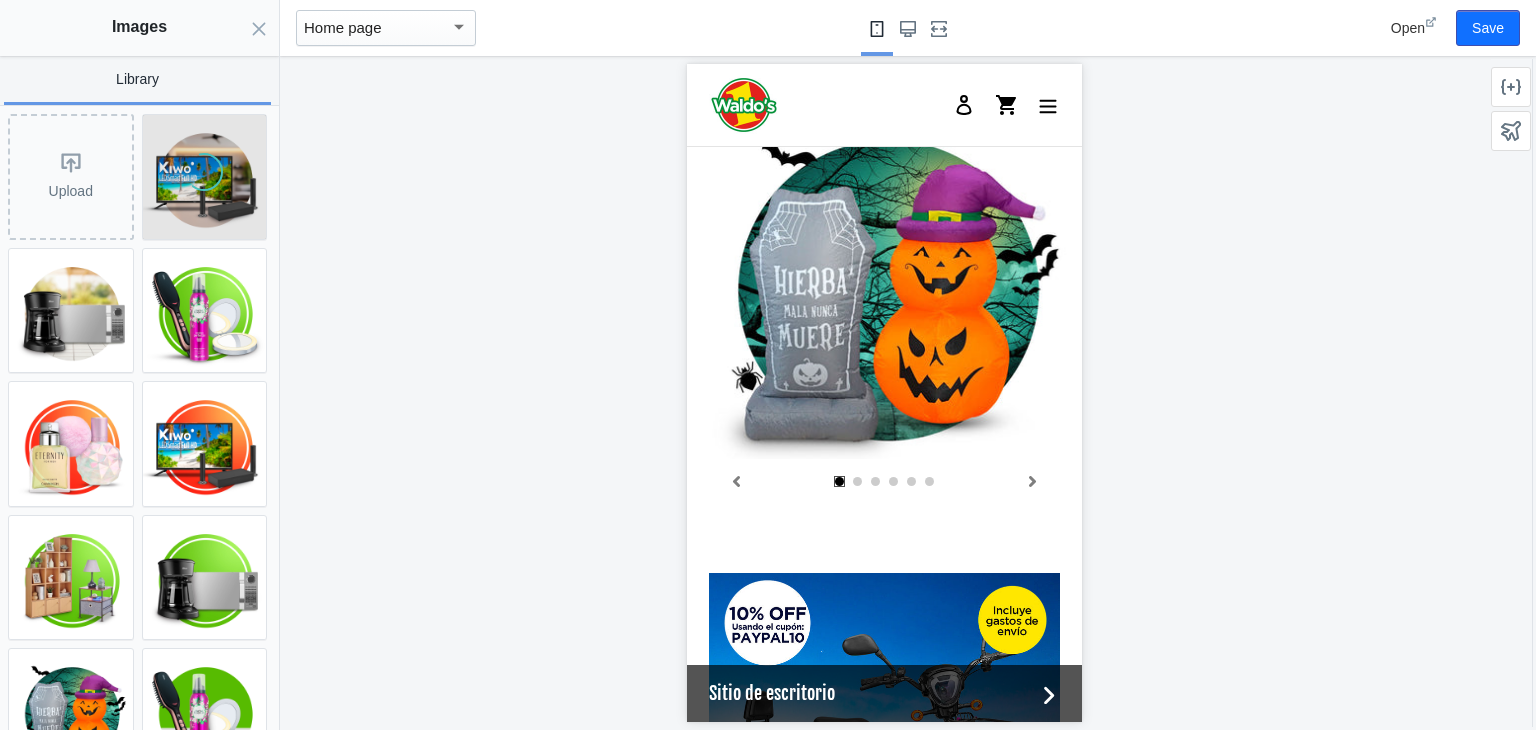 scroll, scrollTop: 0, scrollLeft: 380, axis: horizontal 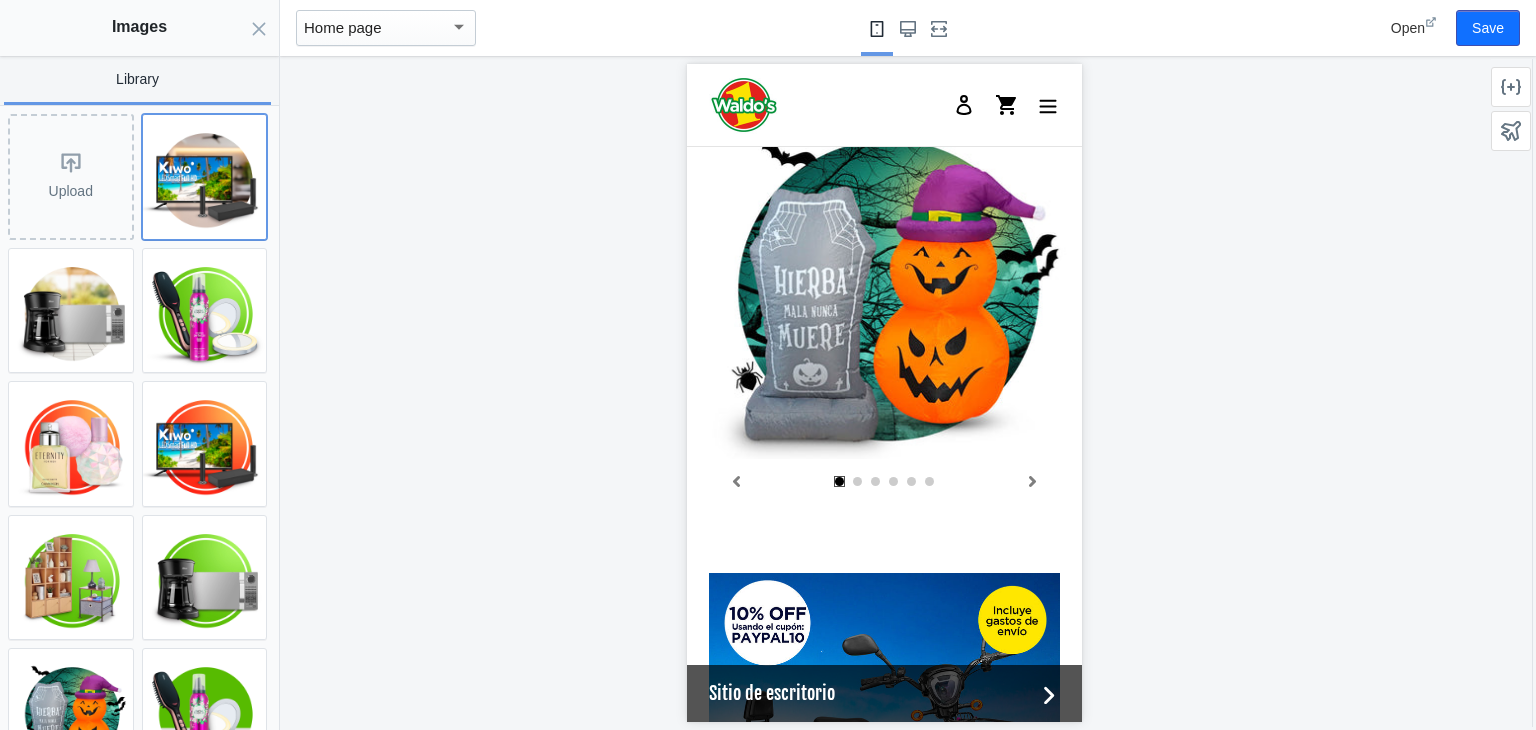 click 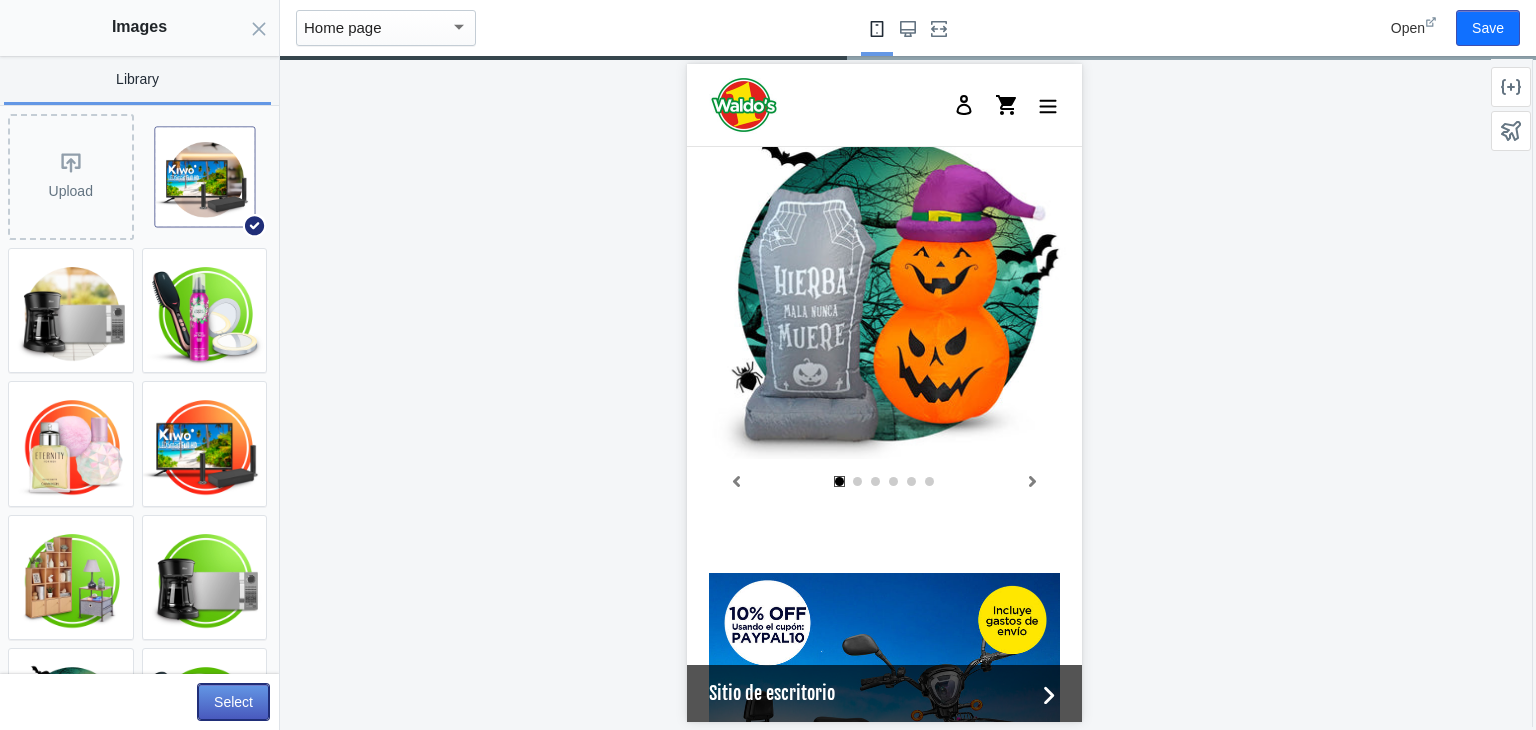 click on "Select" 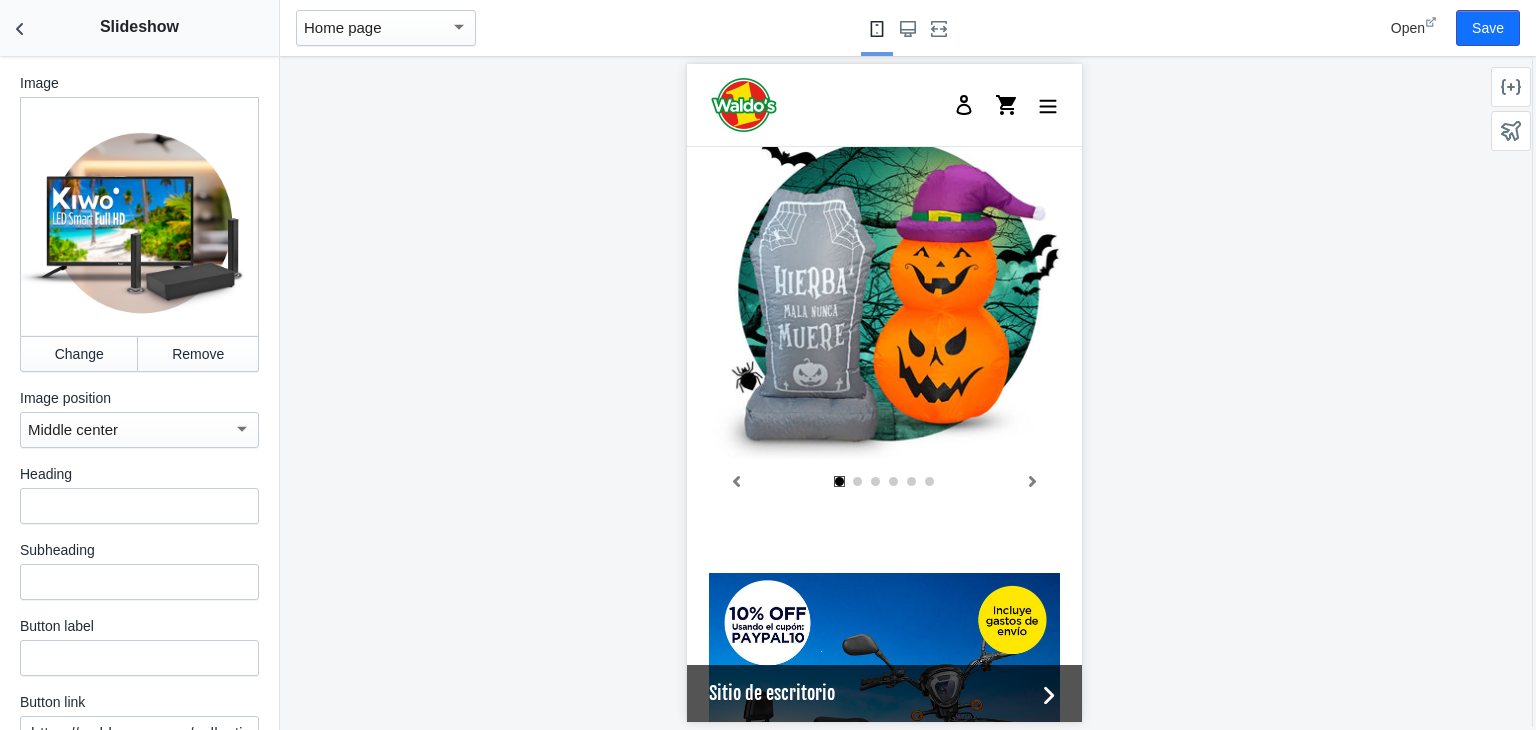 scroll, scrollTop: 2067, scrollLeft: 0, axis: vertical 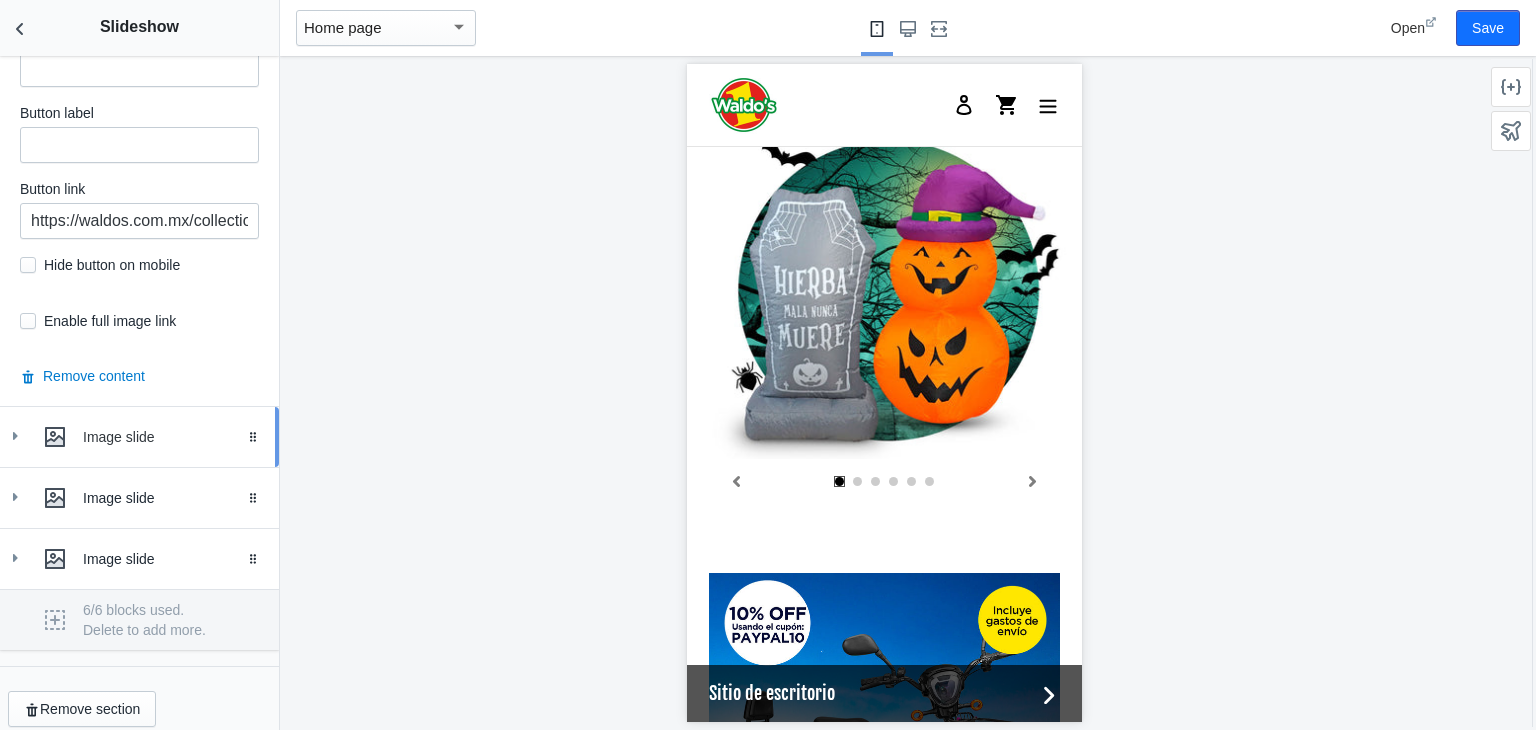 click on "Image slide" at bounding box center (139, 437) 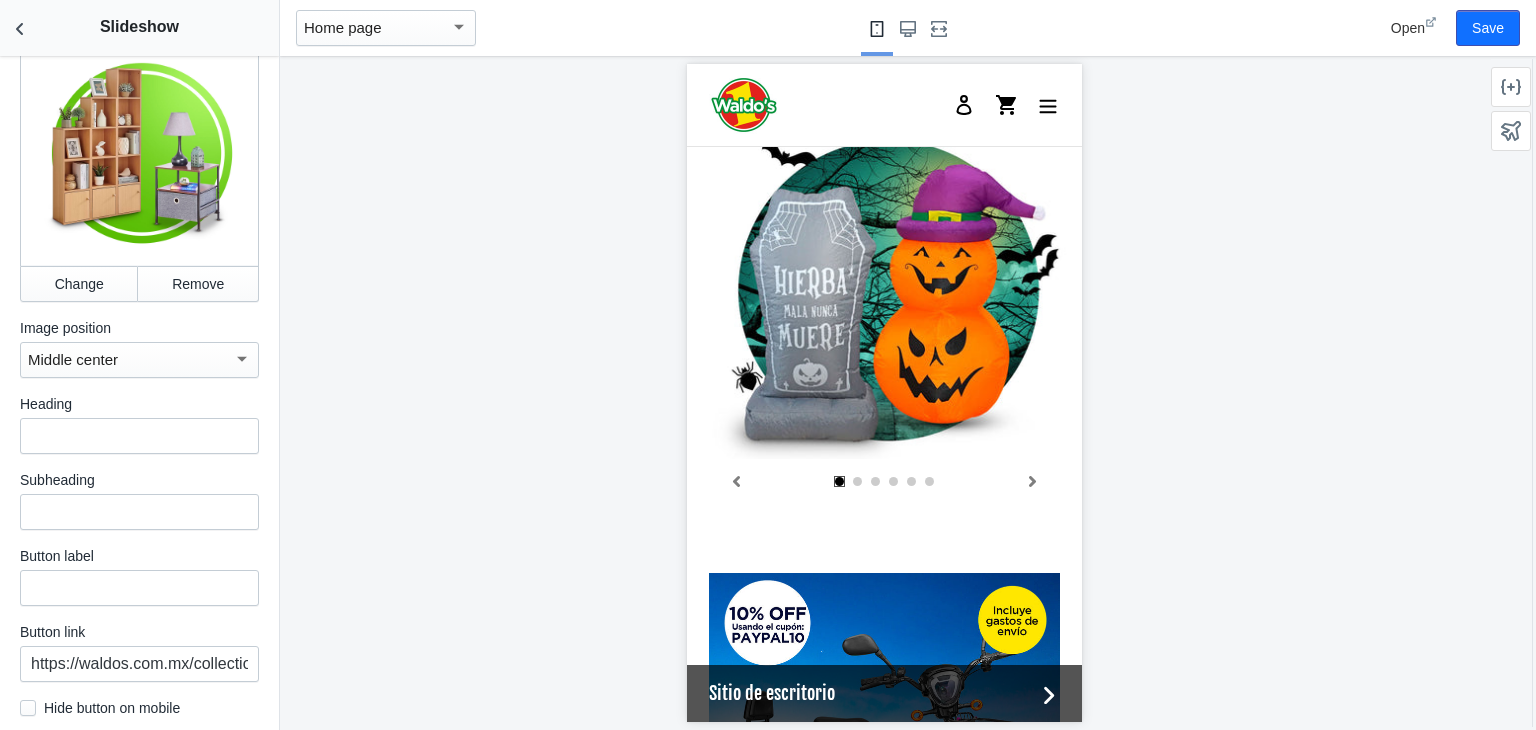 scroll, scrollTop: 0, scrollLeft: 216, axis: horizontal 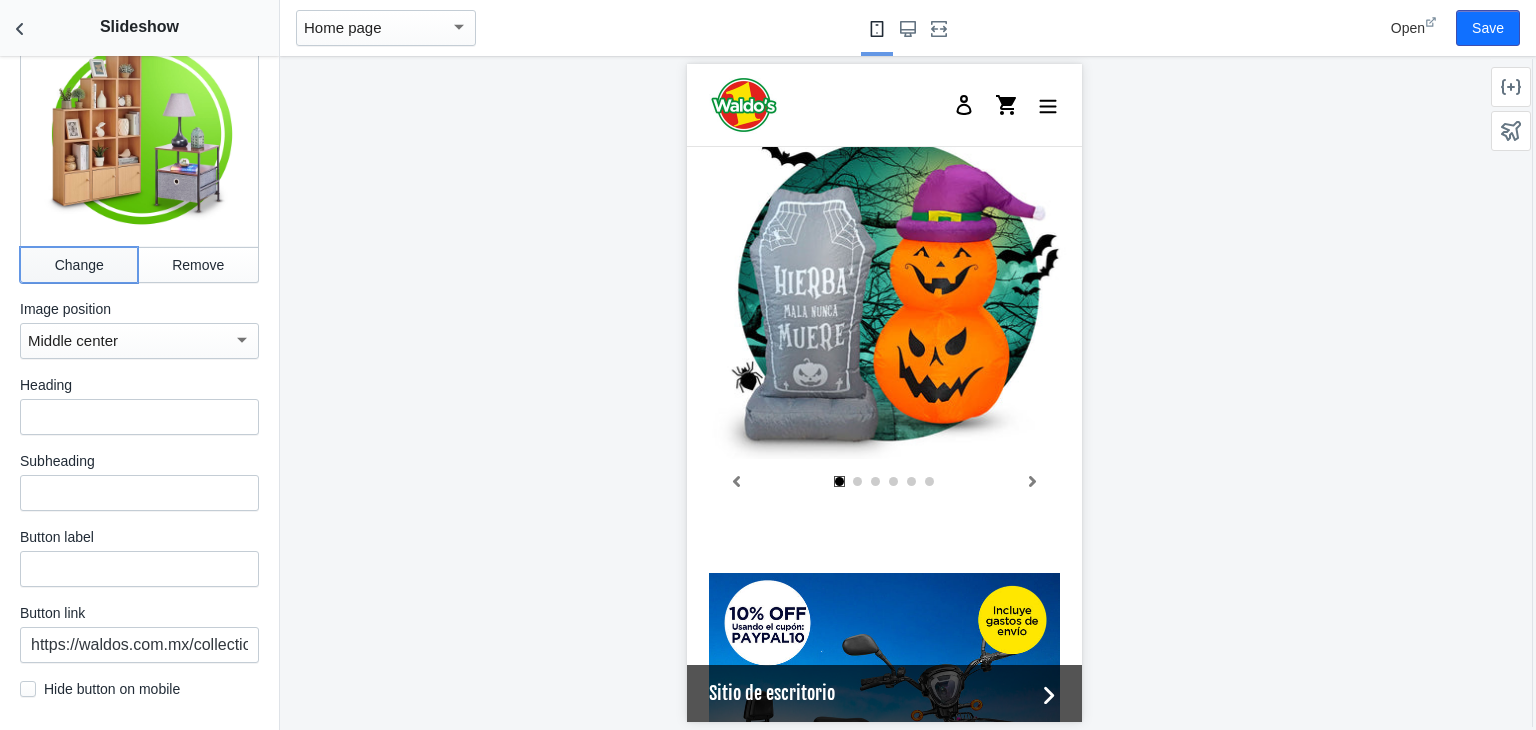 click on "Change" at bounding box center (79, 265) 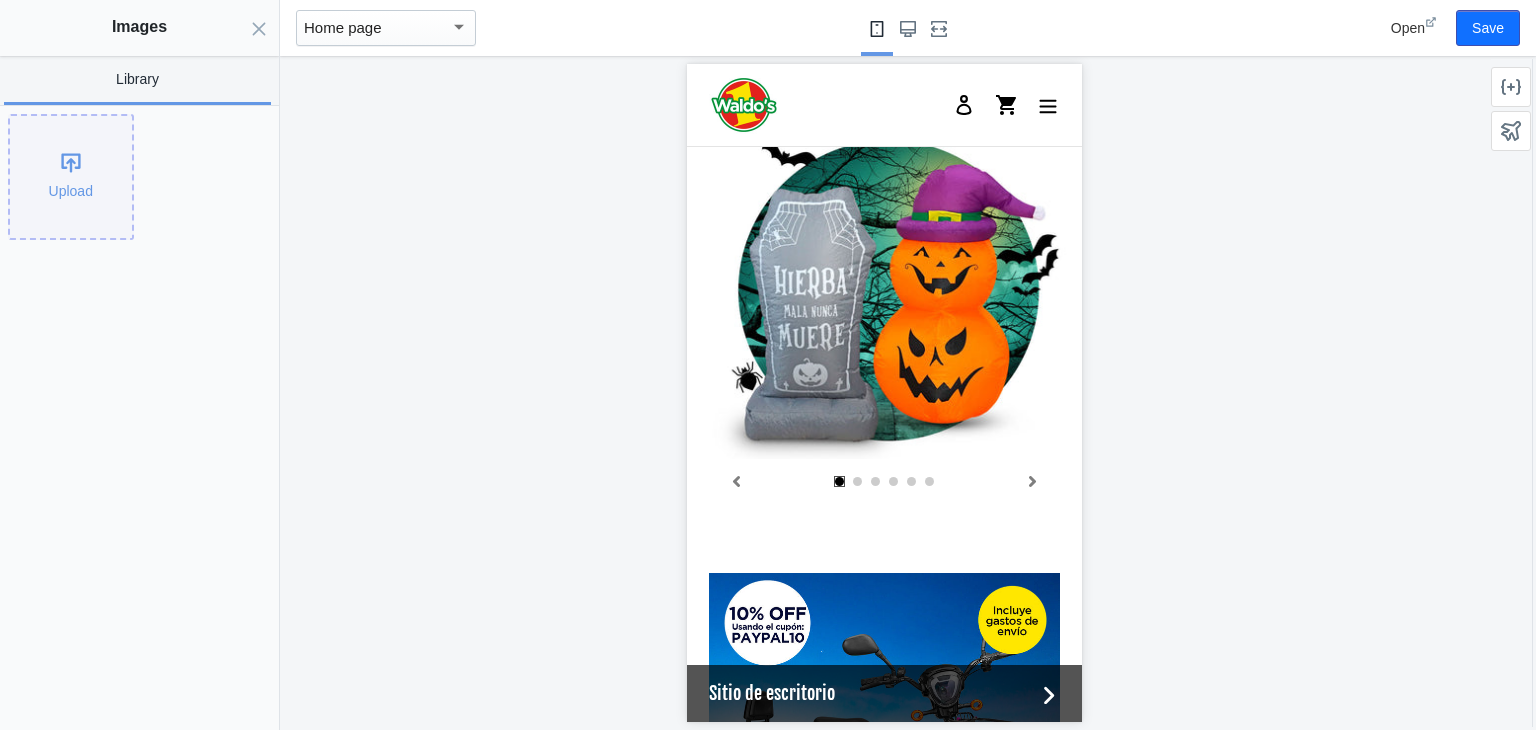 click on "Upload" 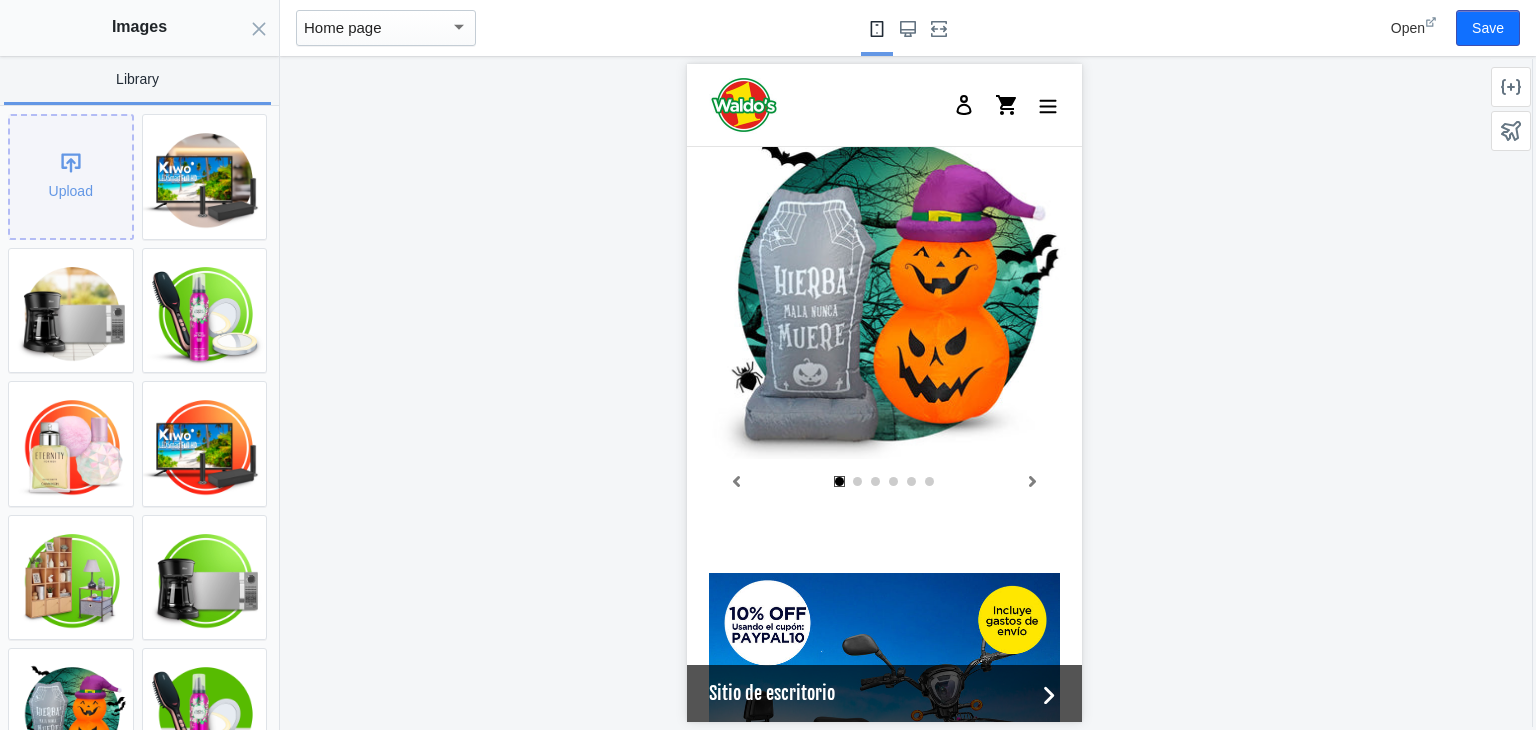 scroll, scrollTop: 0, scrollLeft: 380, axis: horizontal 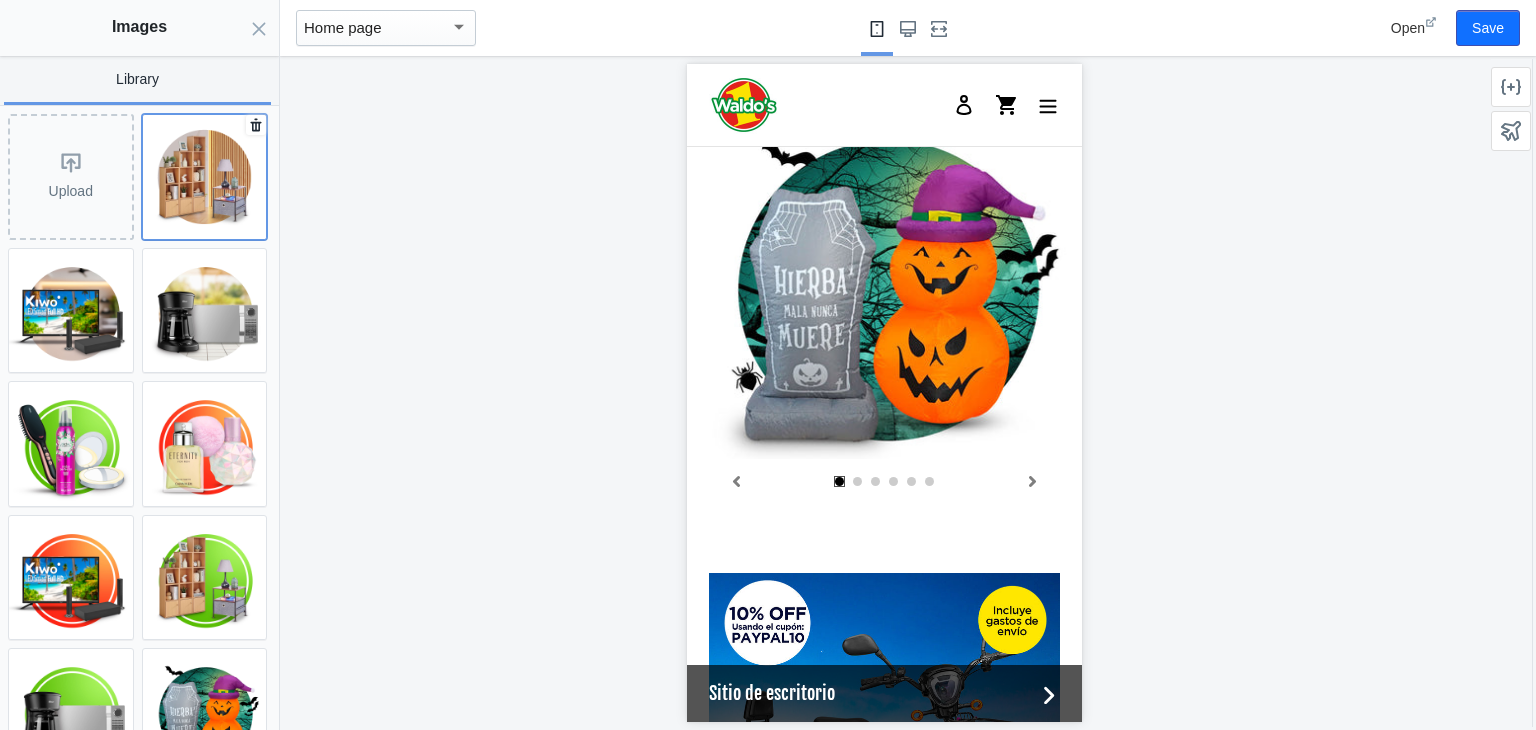 click 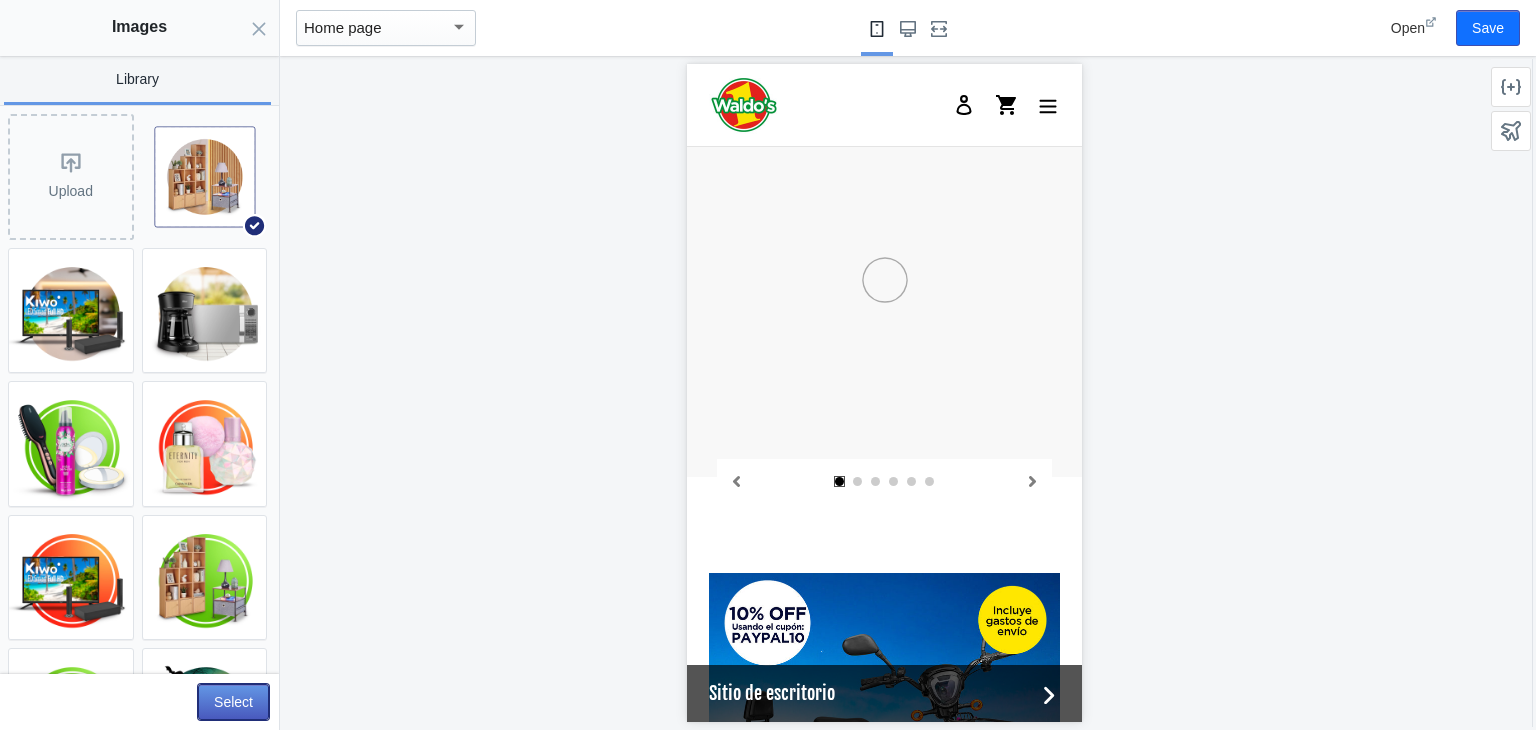 click on "Select" 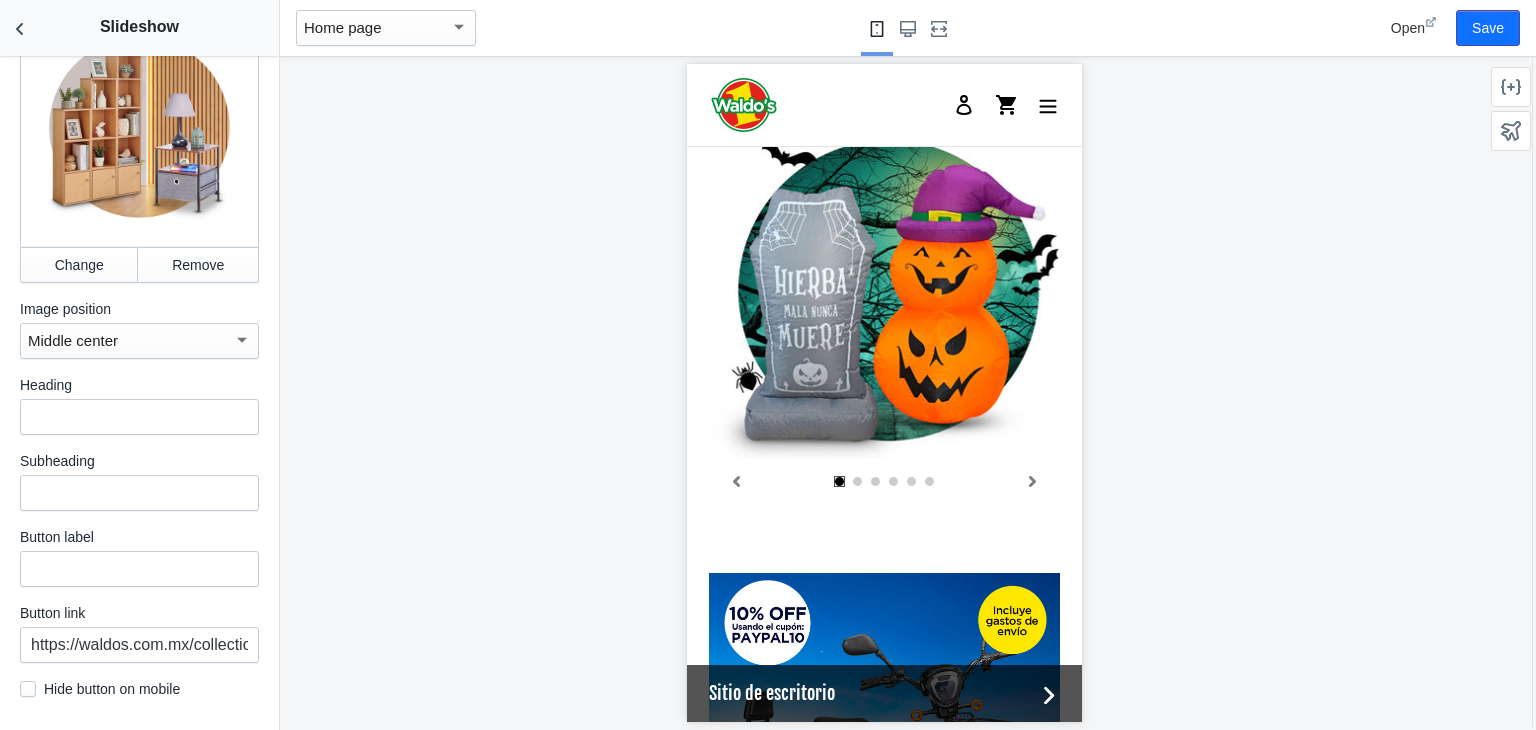 scroll, scrollTop: 2916, scrollLeft: 0, axis: vertical 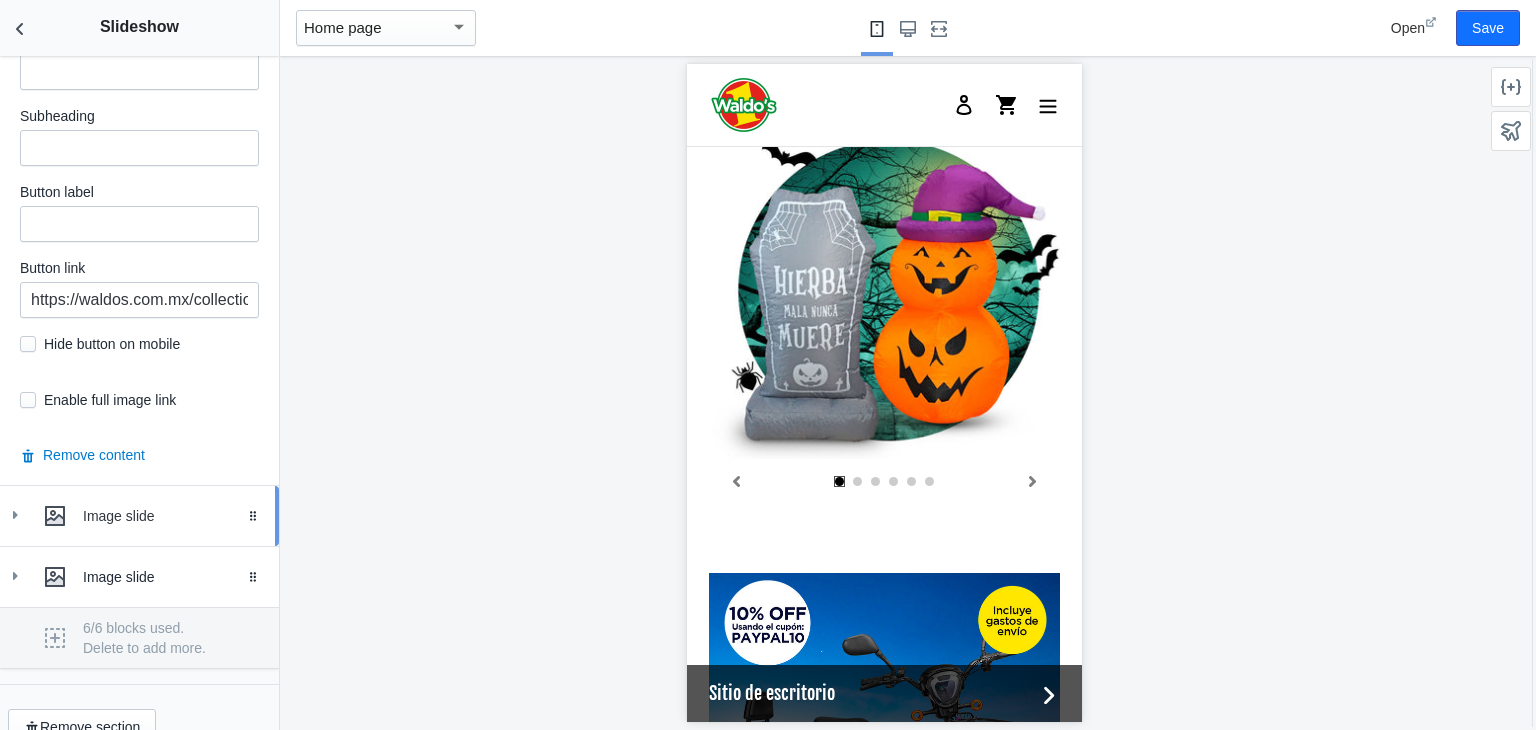 click 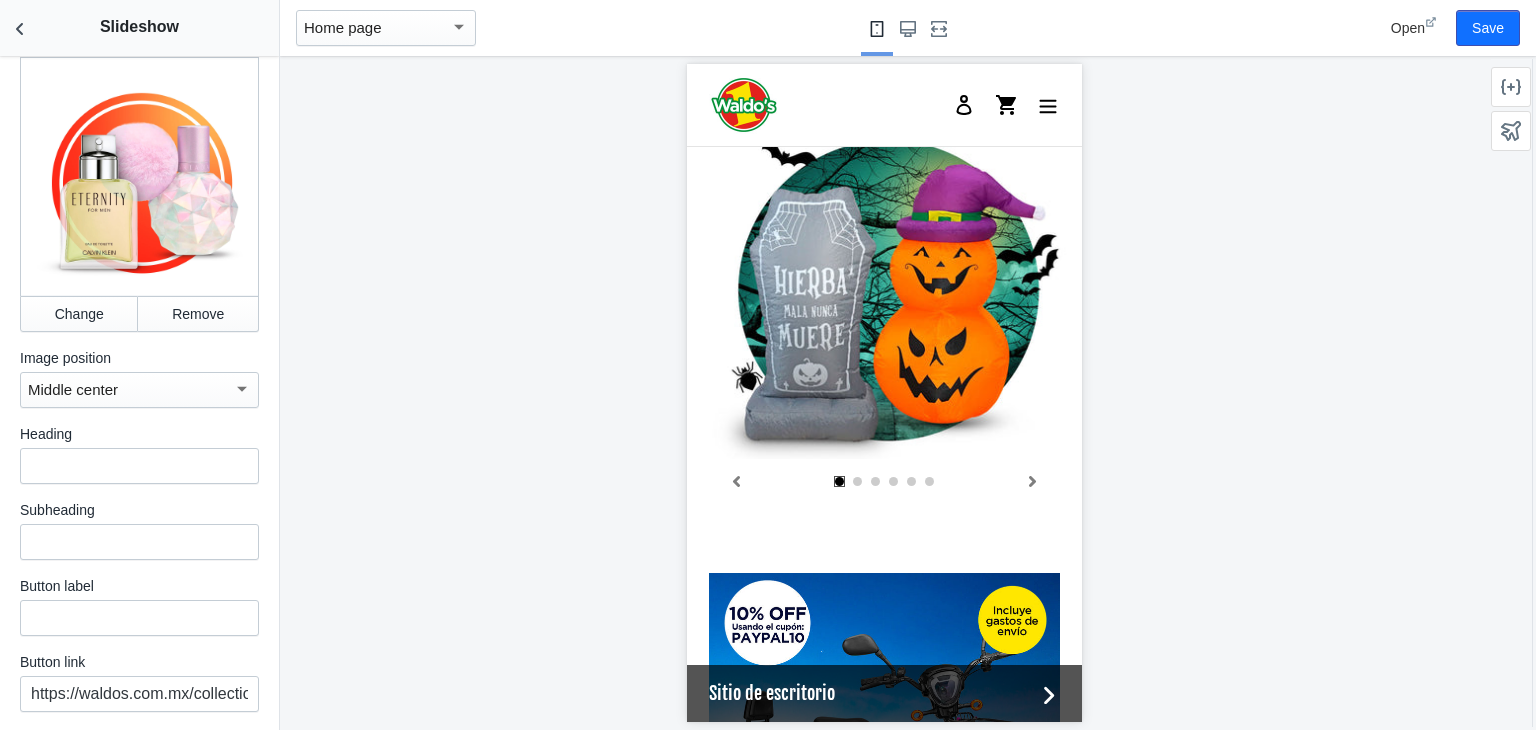 scroll, scrollTop: 3454, scrollLeft: 0, axis: vertical 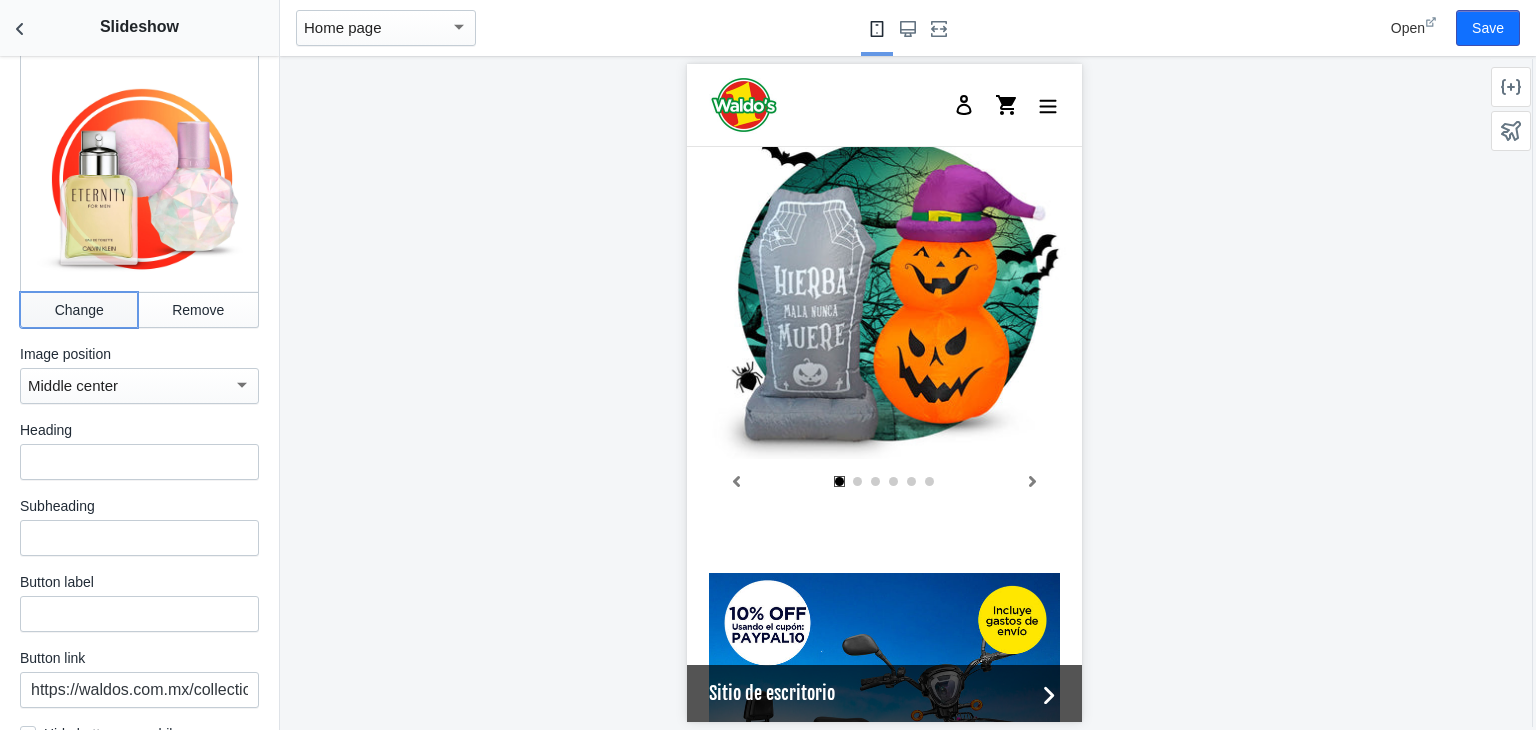 click on "Change" at bounding box center (79, 310) 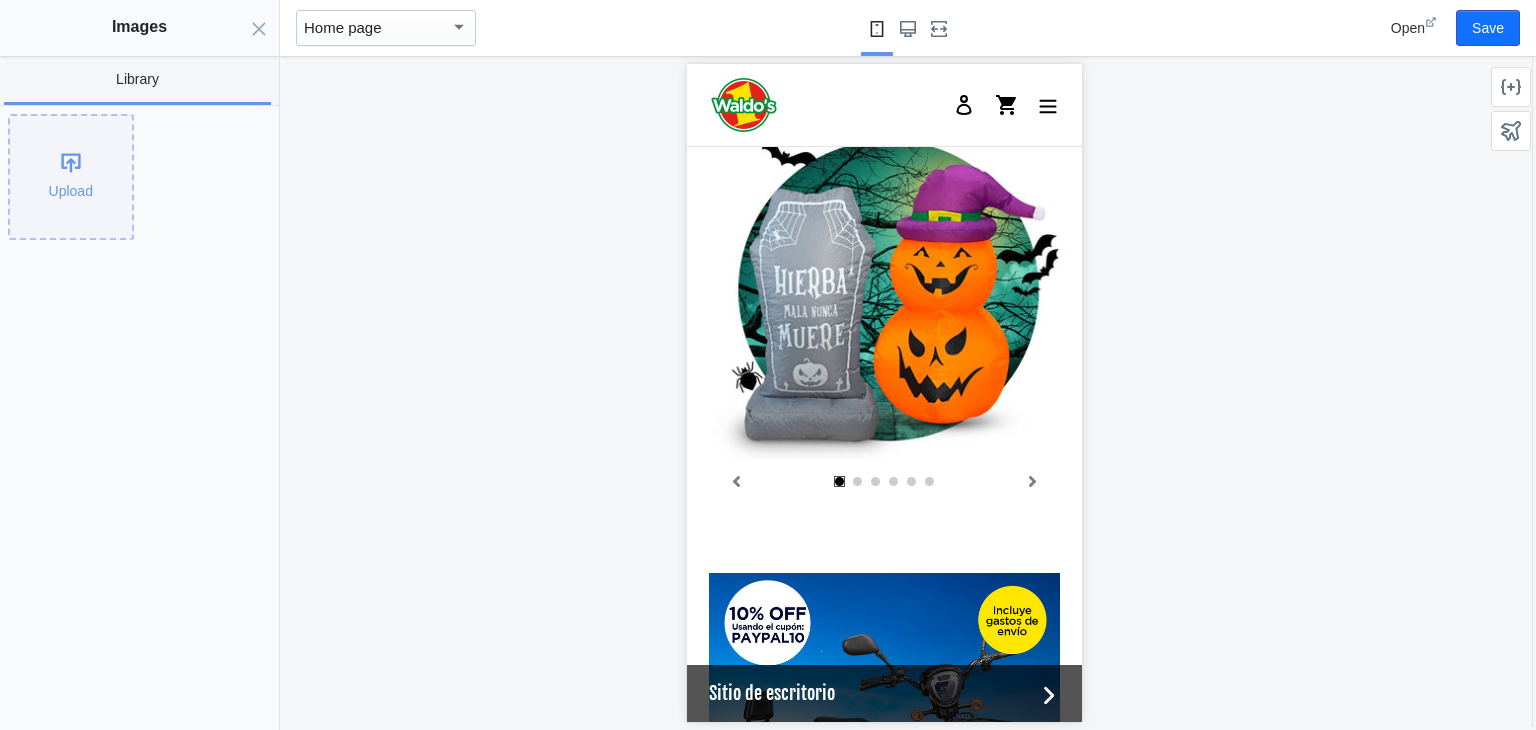 click on "Upload" 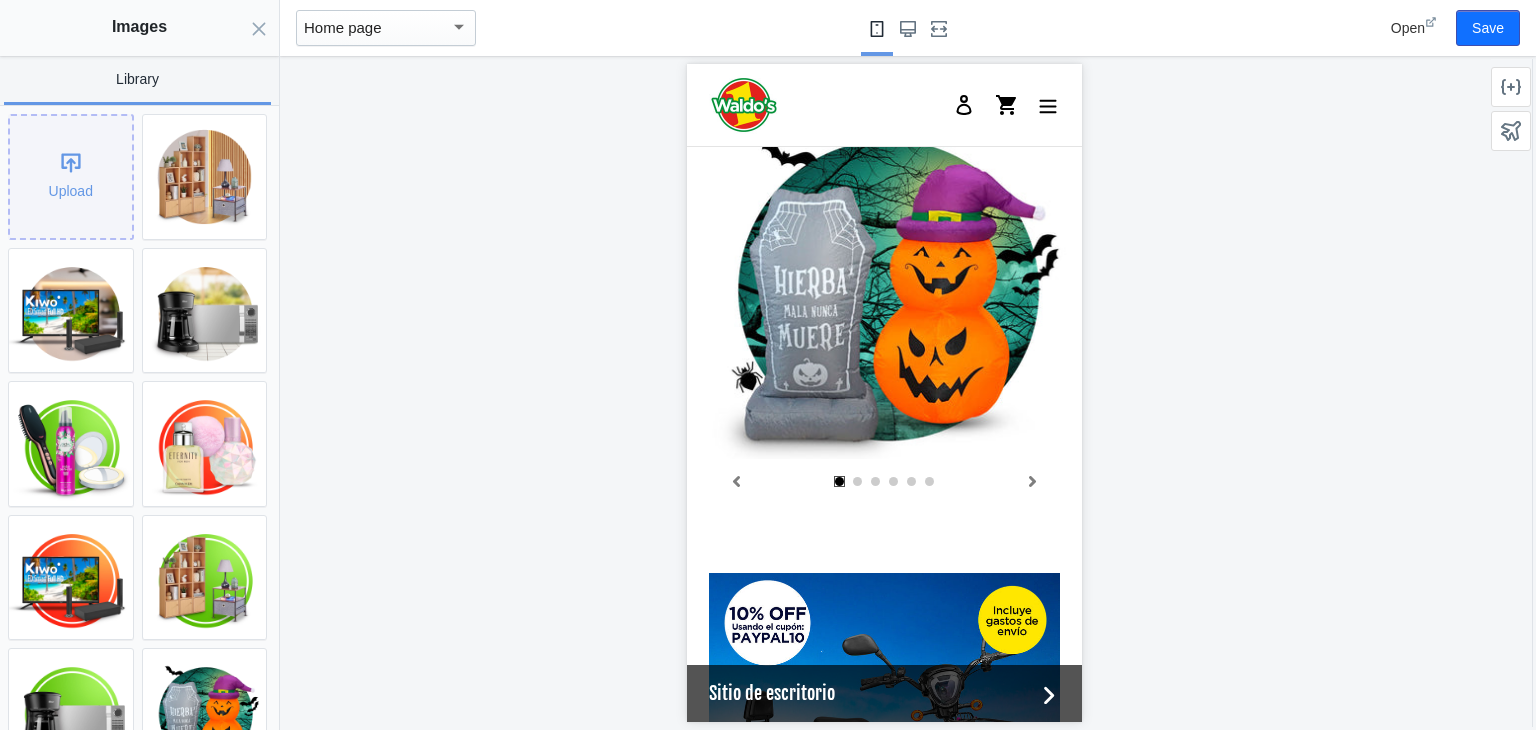 scroll, scrollTop: 0, scrollLeft: 380, axis: horizontal 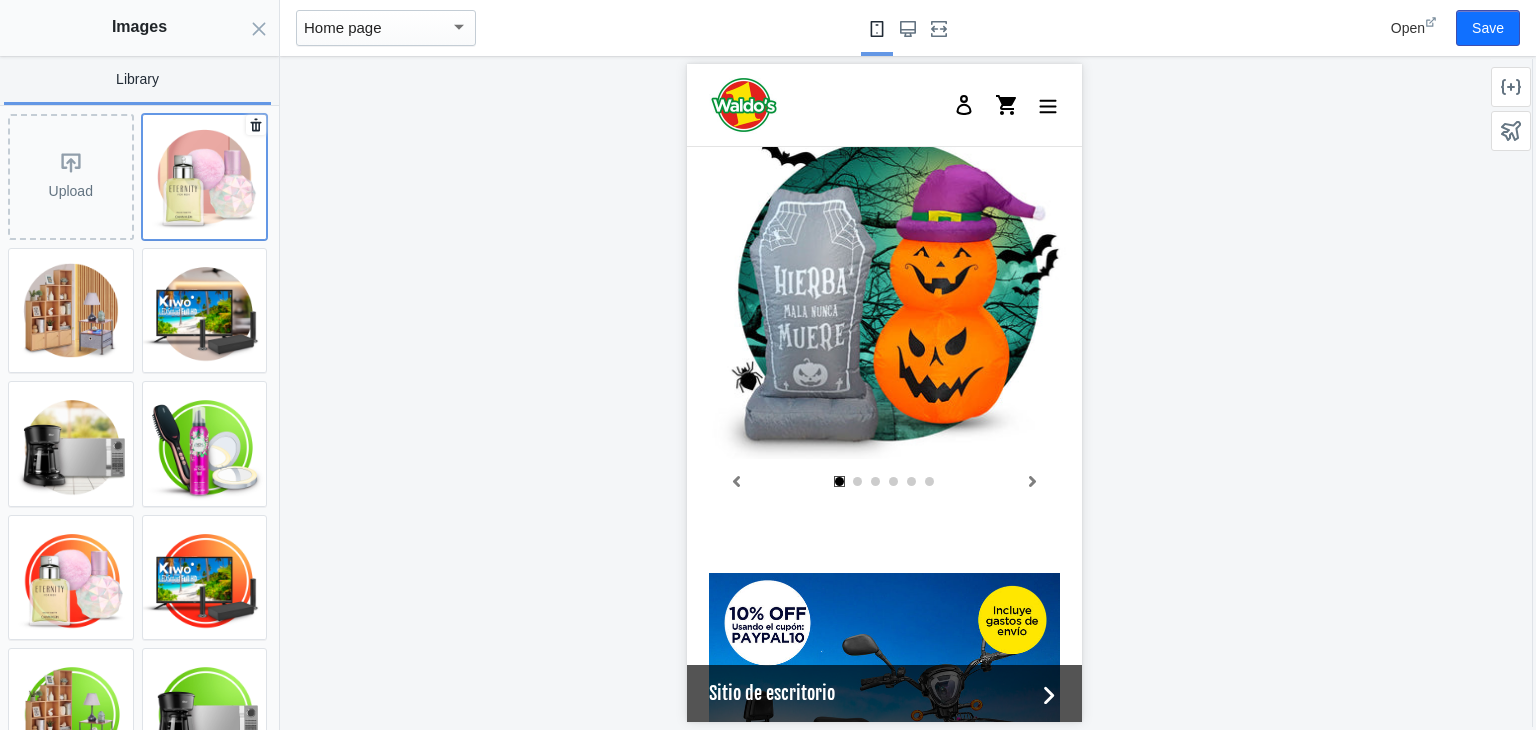 click 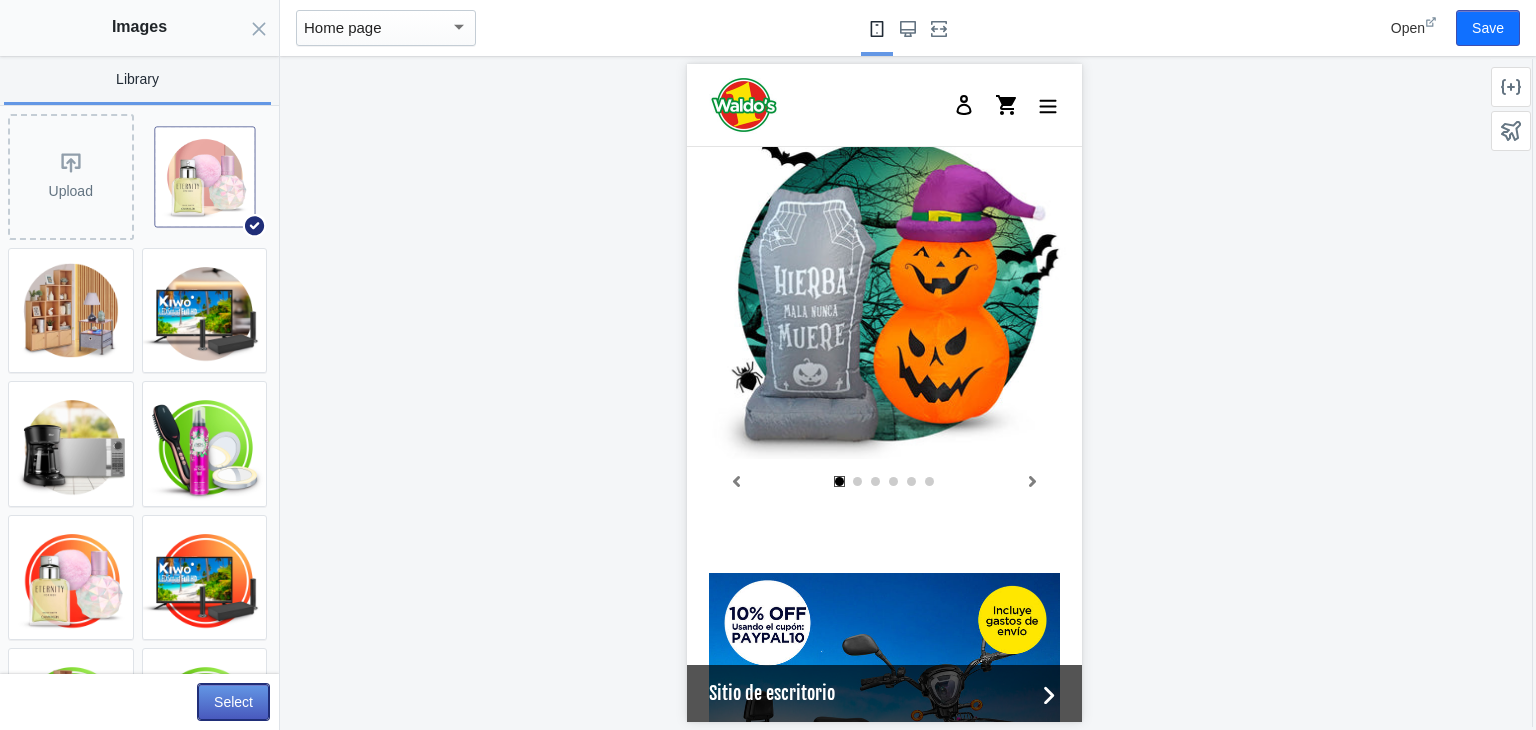 click on "Select" 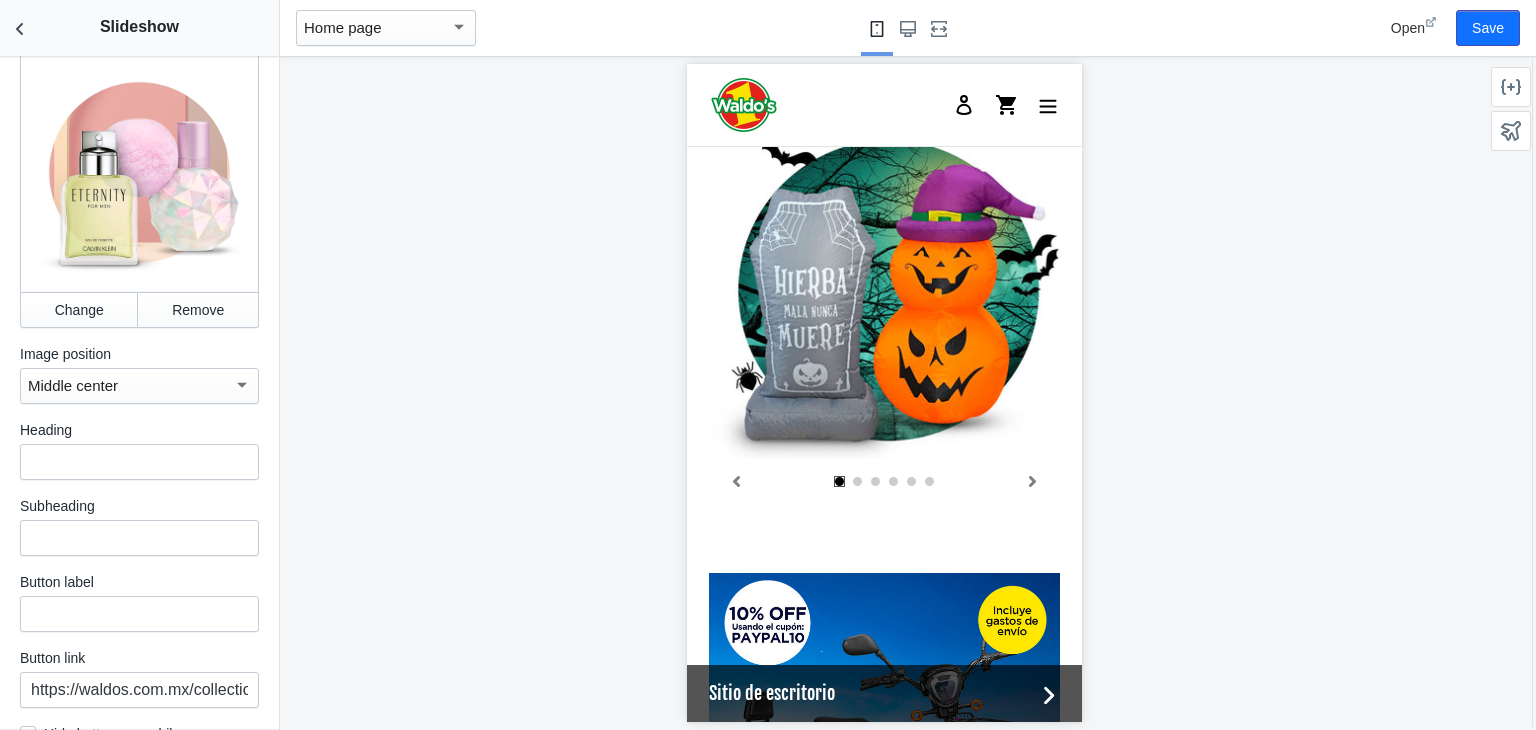 scroll, scrollTop: 0, scrollLeft: 55, axis: horizontal 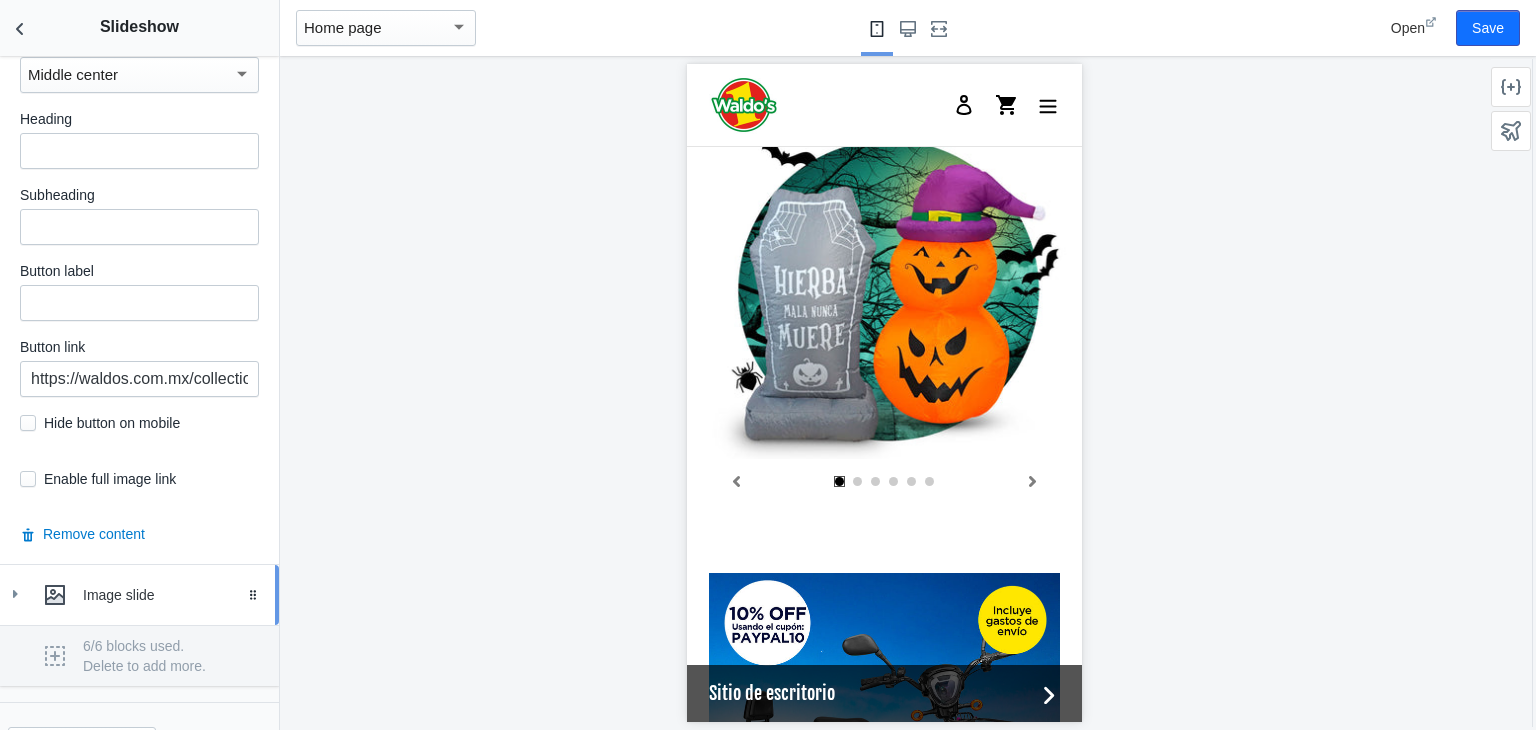click at bounding box center [55, 595] 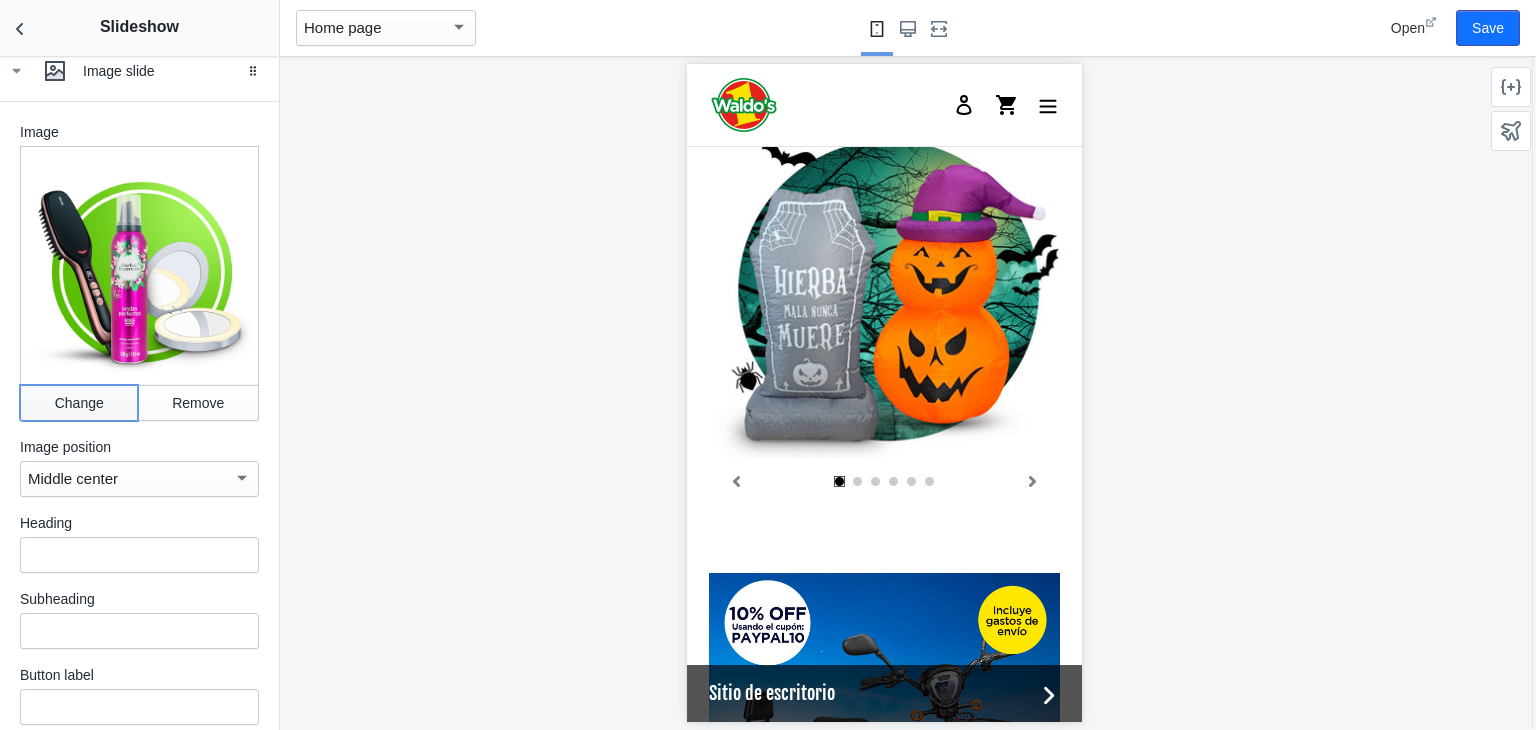 click on "Change" at bounding box center (79, 403) 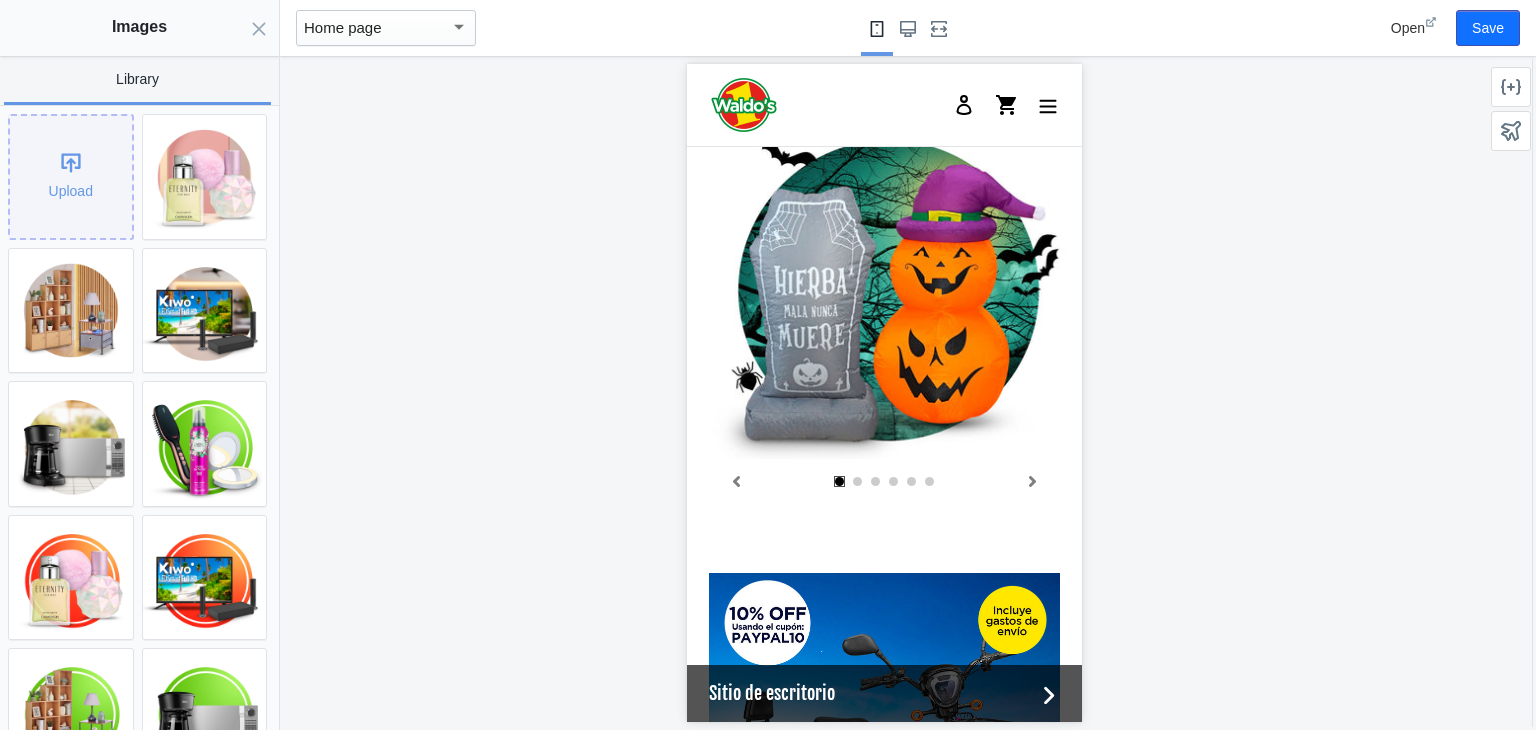 click on "Upload" 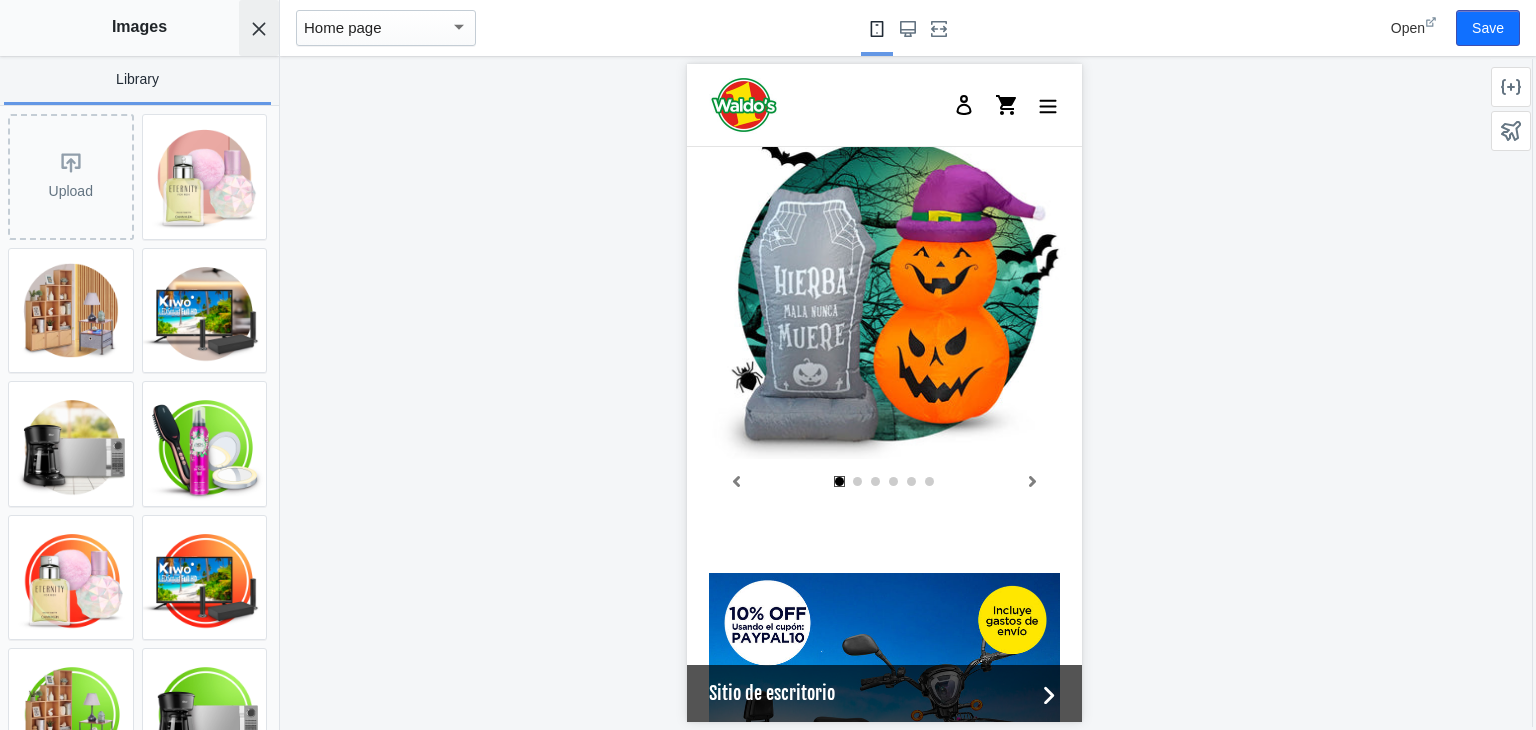 click 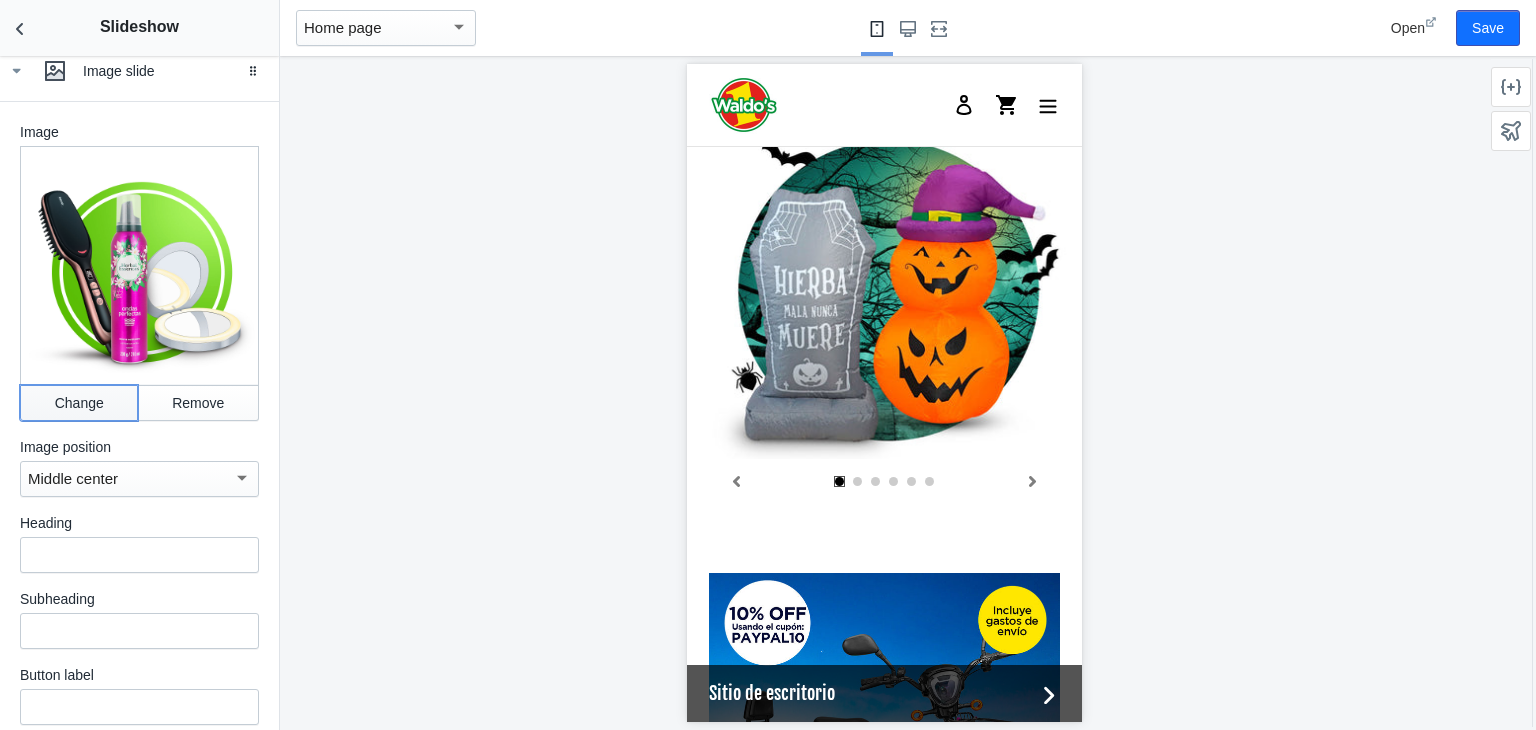 click on "Change" at bounding box center (79, 403) 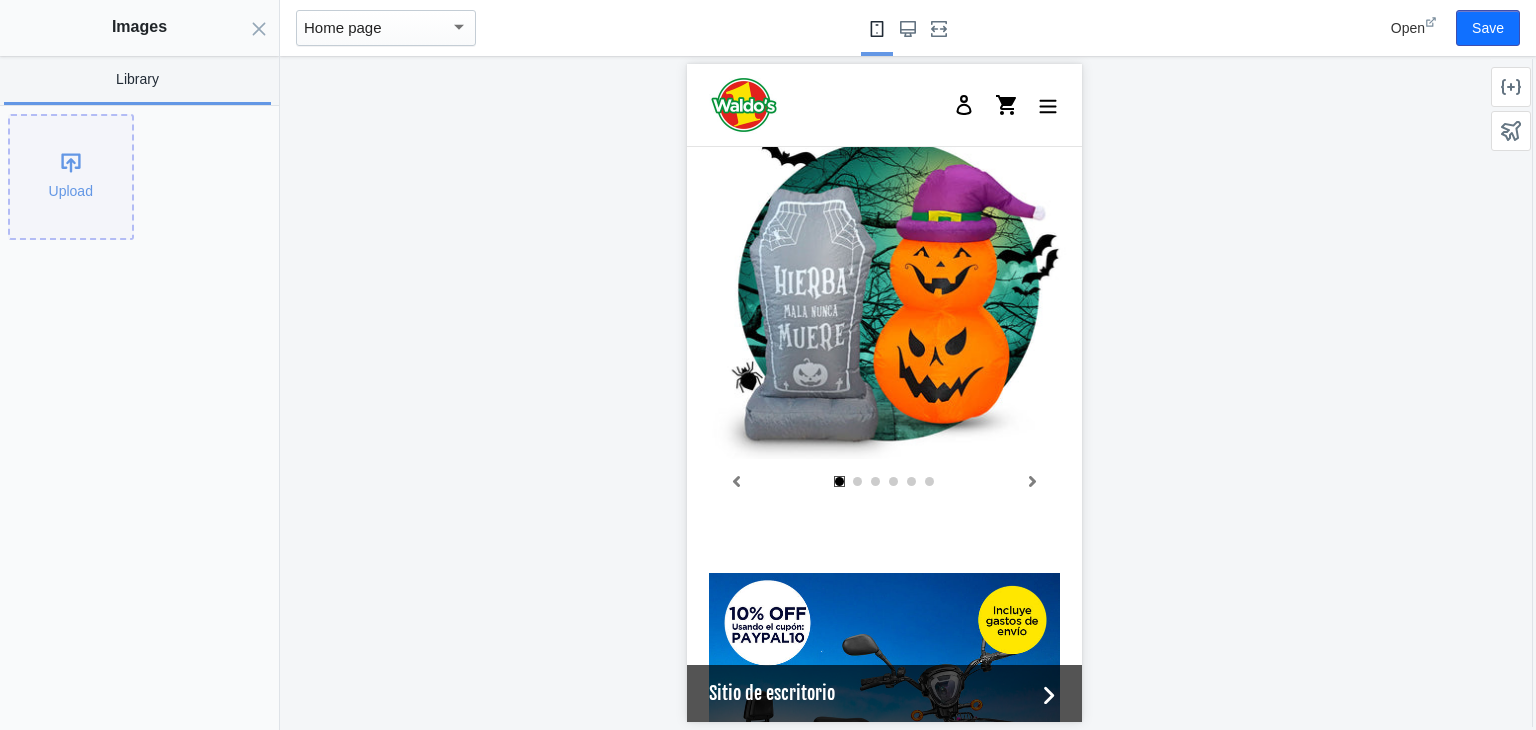 scroll, scrollTop: 0, scrollLeft: 380, axis: horizontal 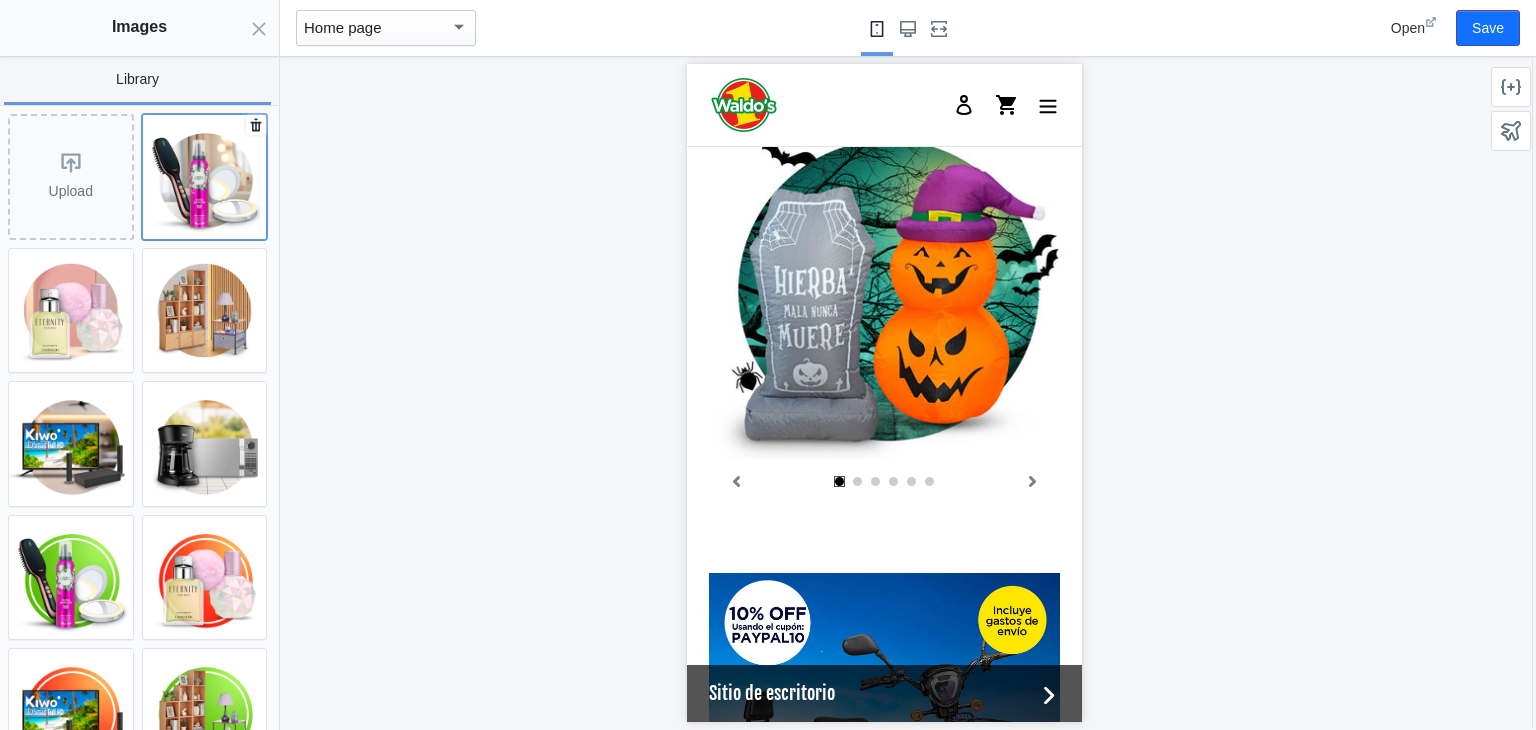 click 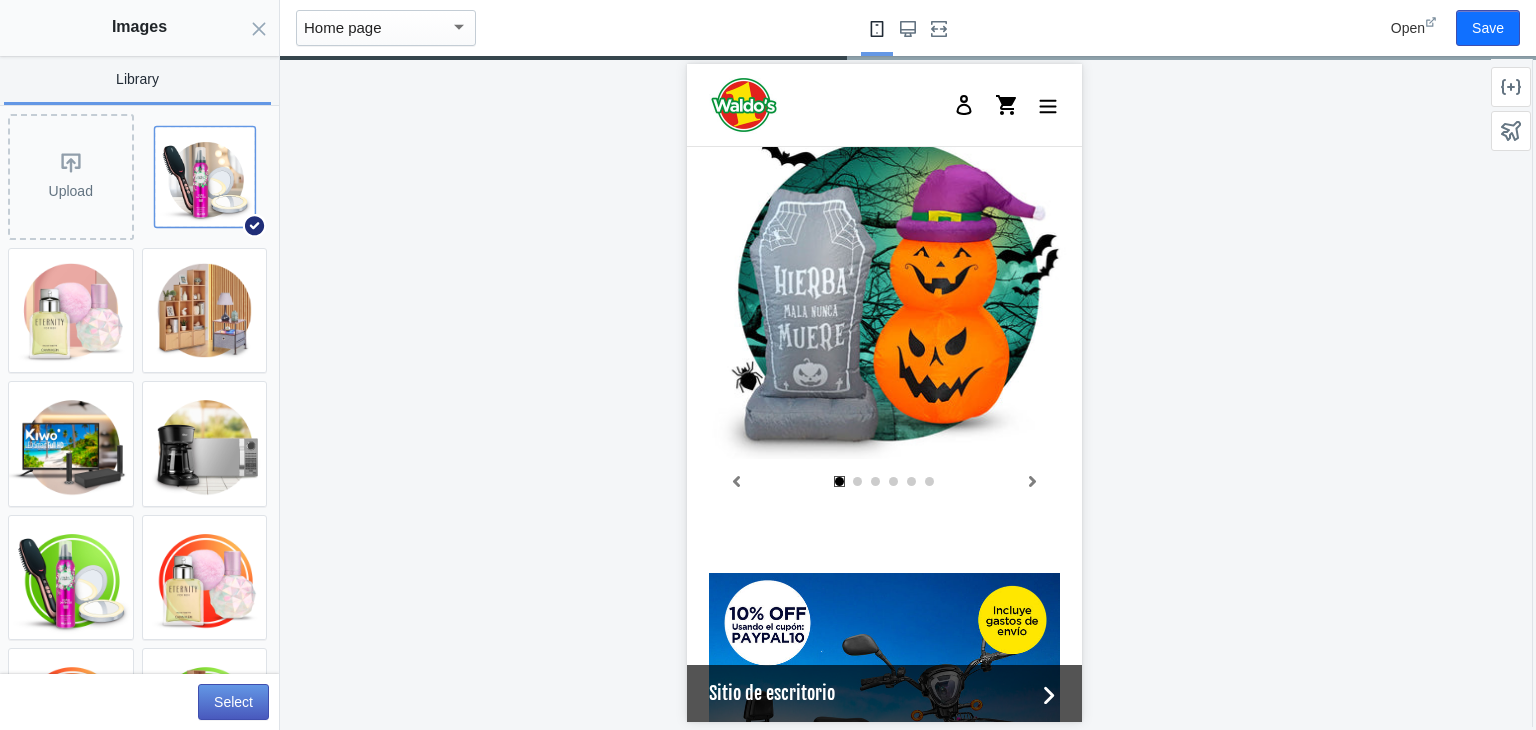 scroll, scrollTop: 0, scrollLeft: 380, axis: horizontal 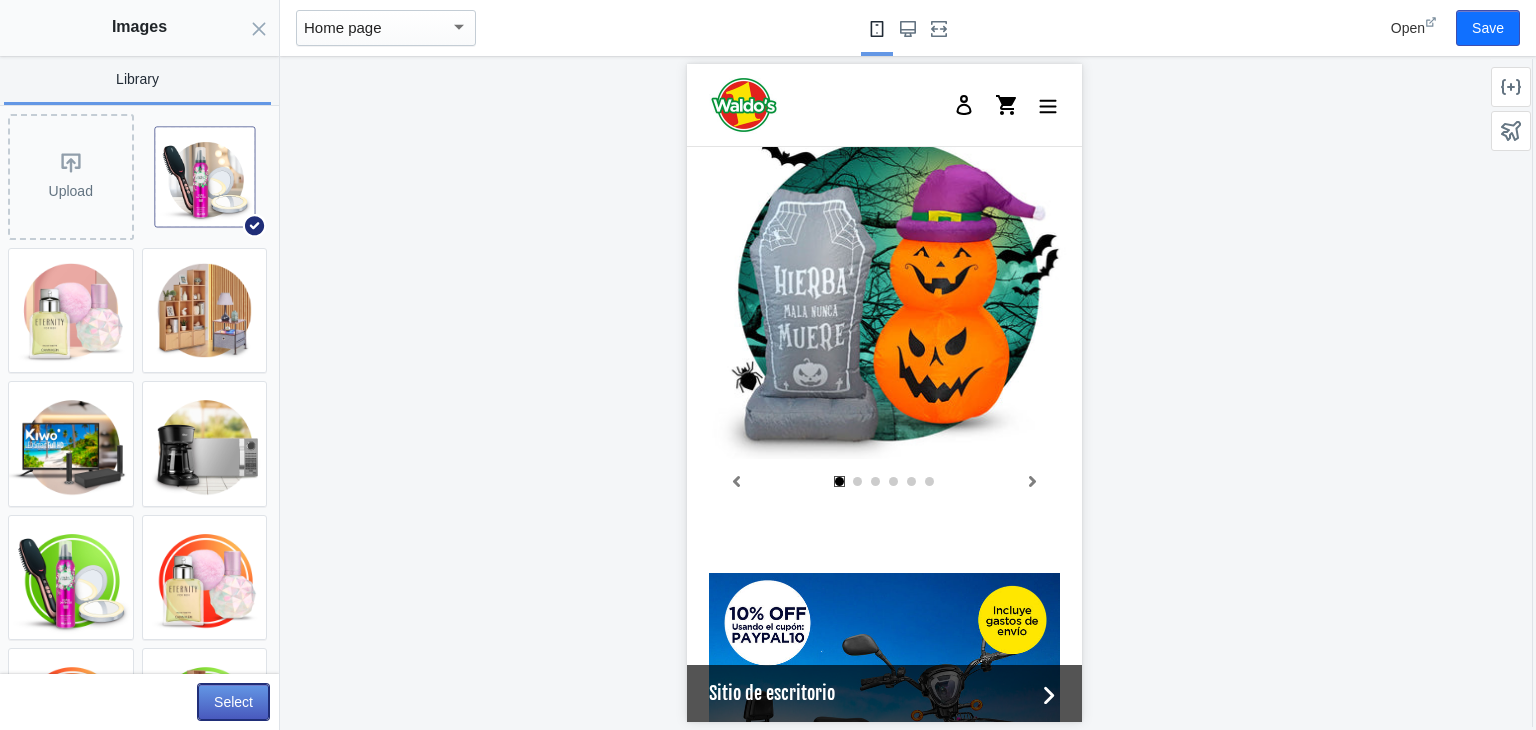 click on "Select" 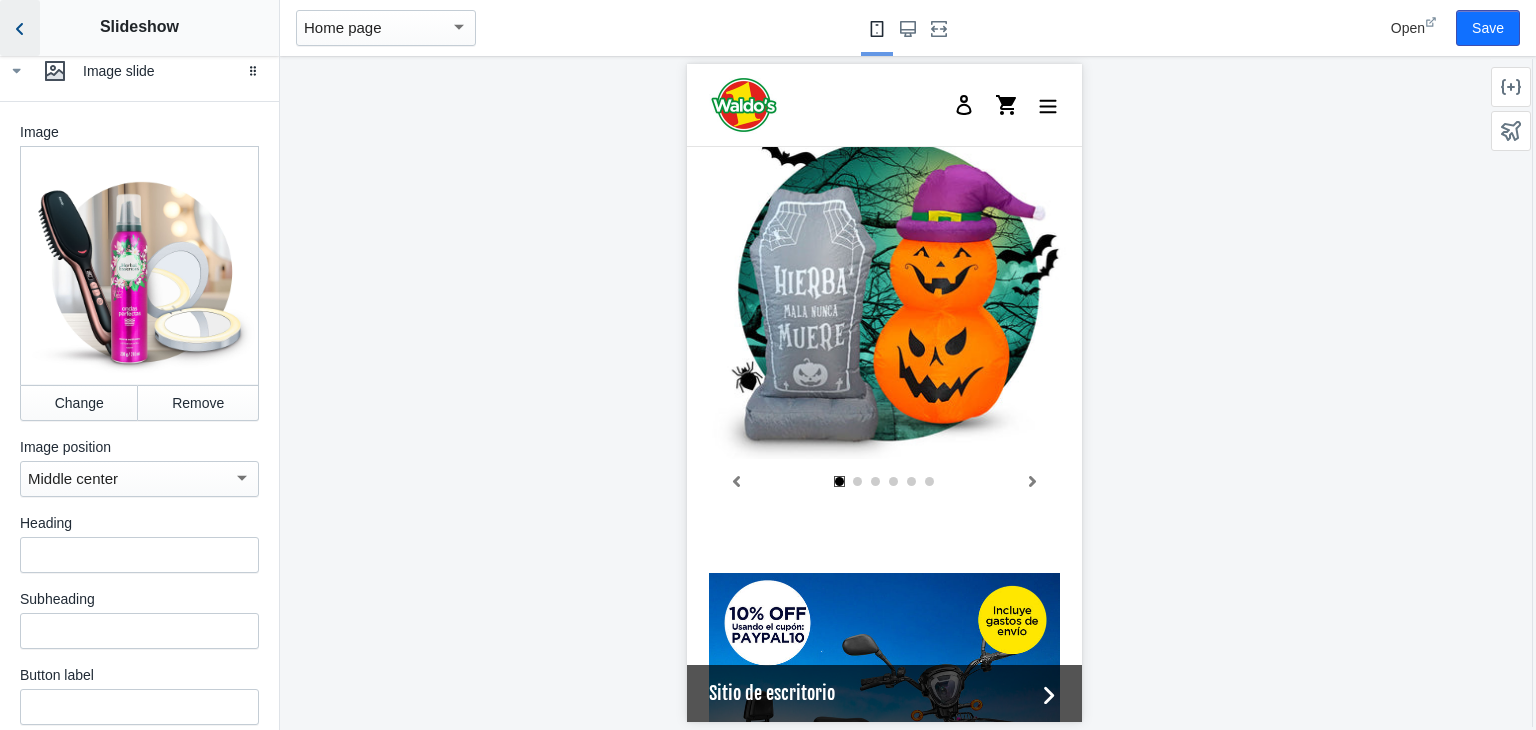 click 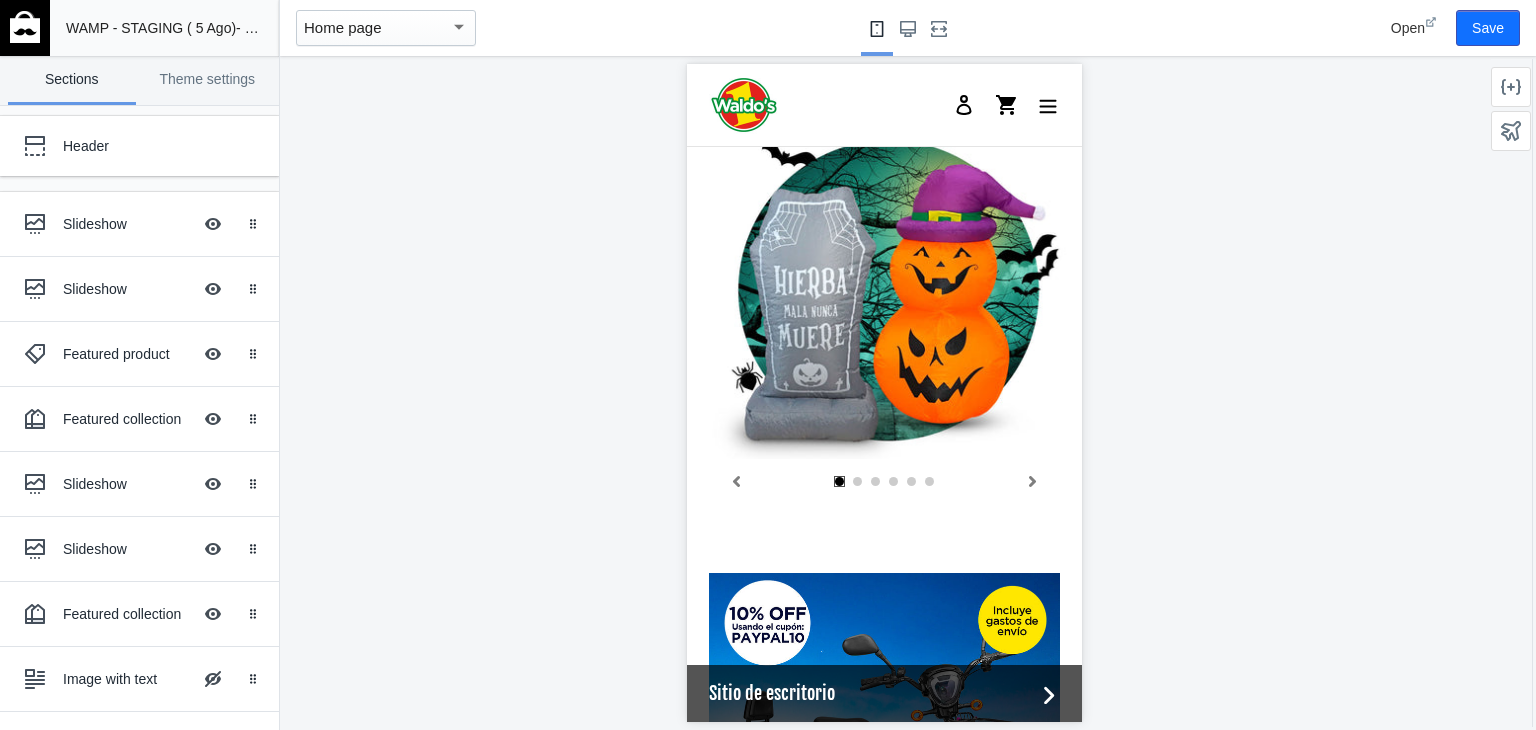 scroll, scrollTop: 368, scrollLeft: 0, axis: vertical 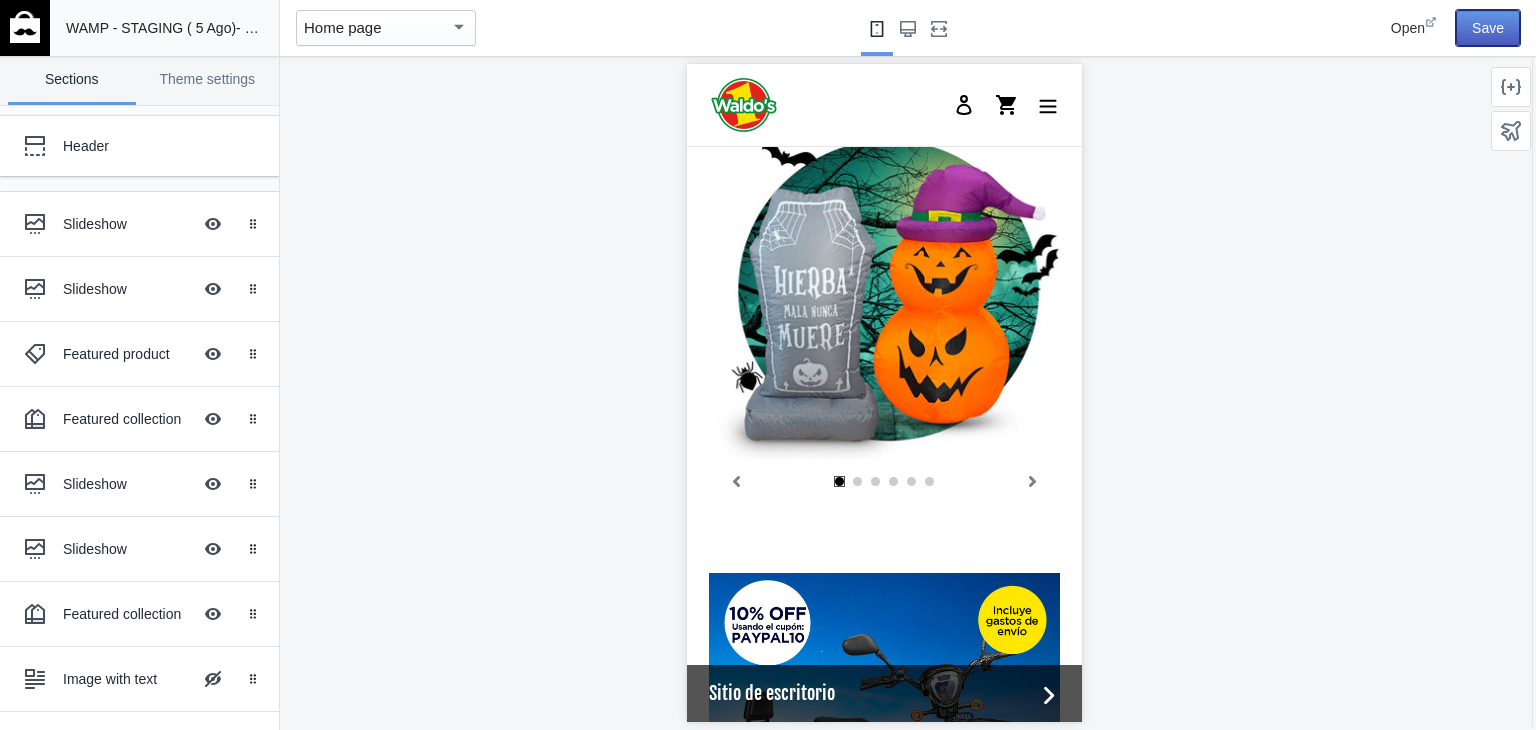 click on "Save" at bounding box center (1488, 28) 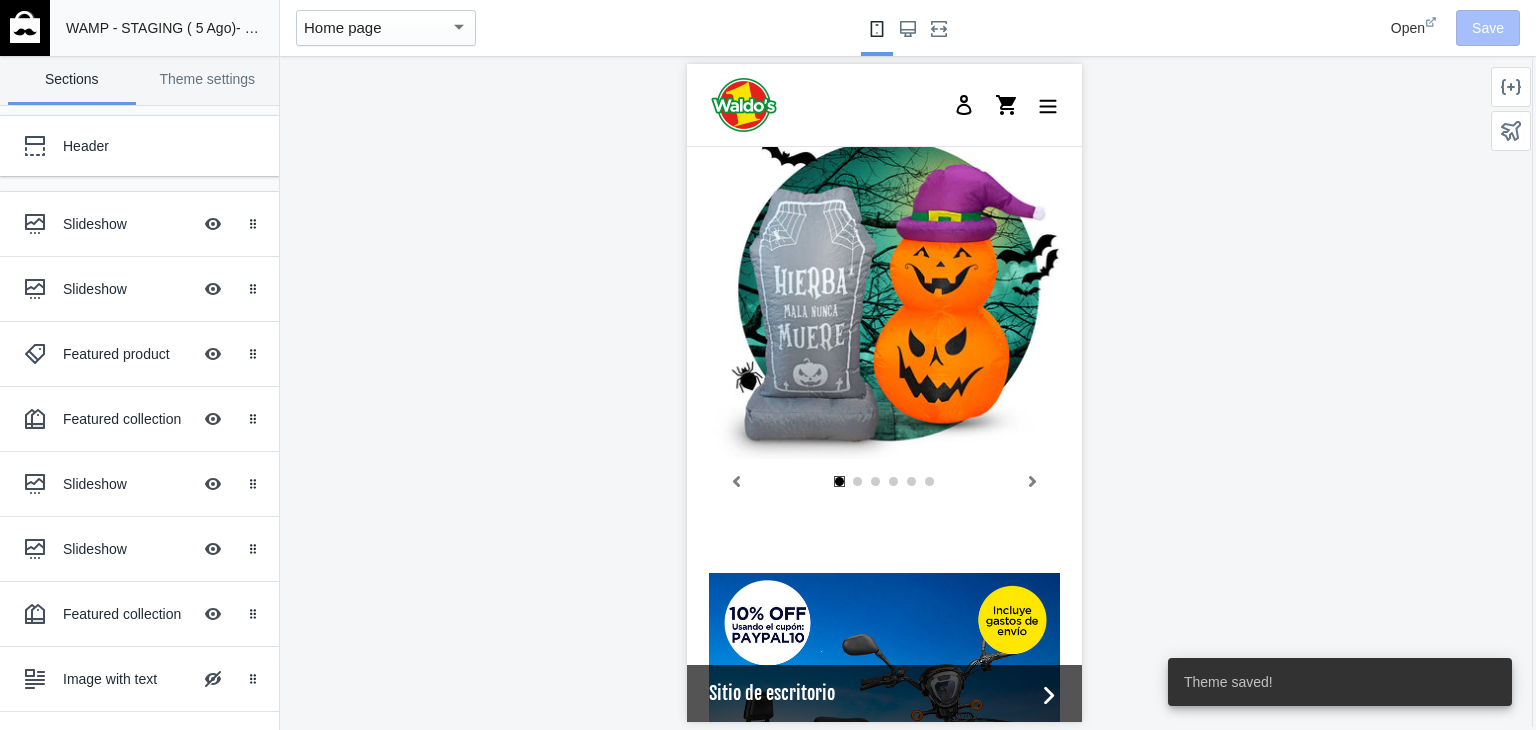 scroll, scrollTop: 0, scrollLeft: 0, axis: both 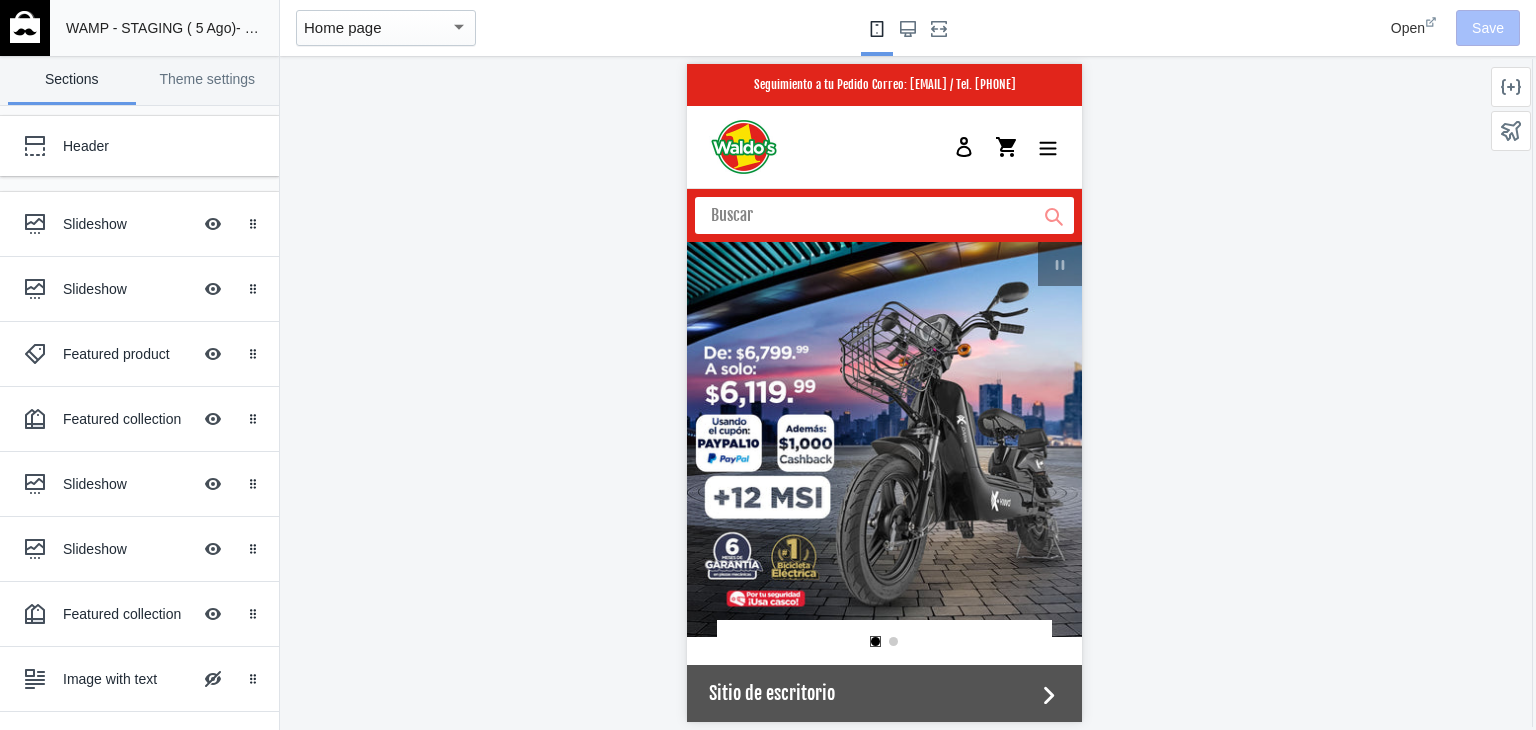 click at bounding box center [25, 27] 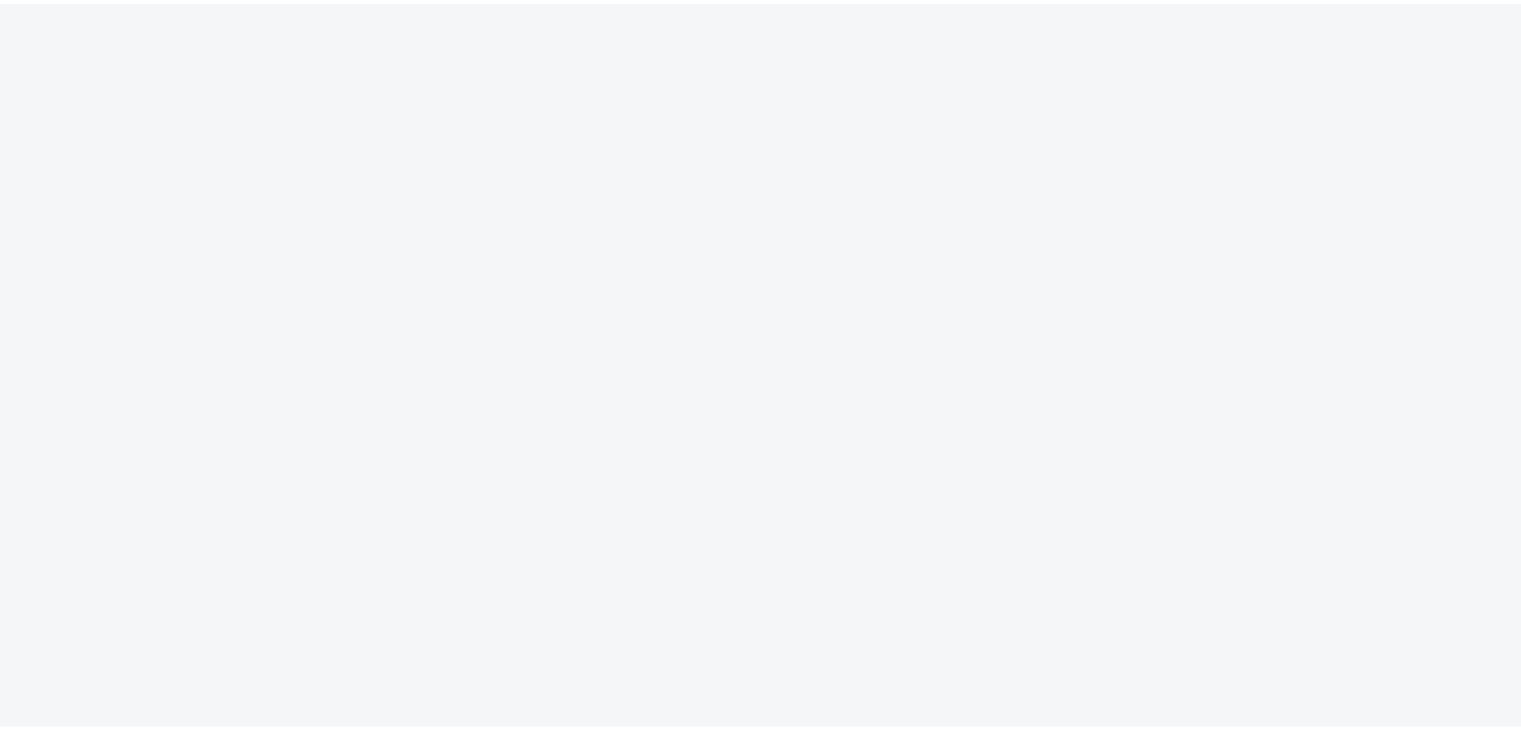 scroll, scrollTop: 0, scrollLeft: 0, axis: both 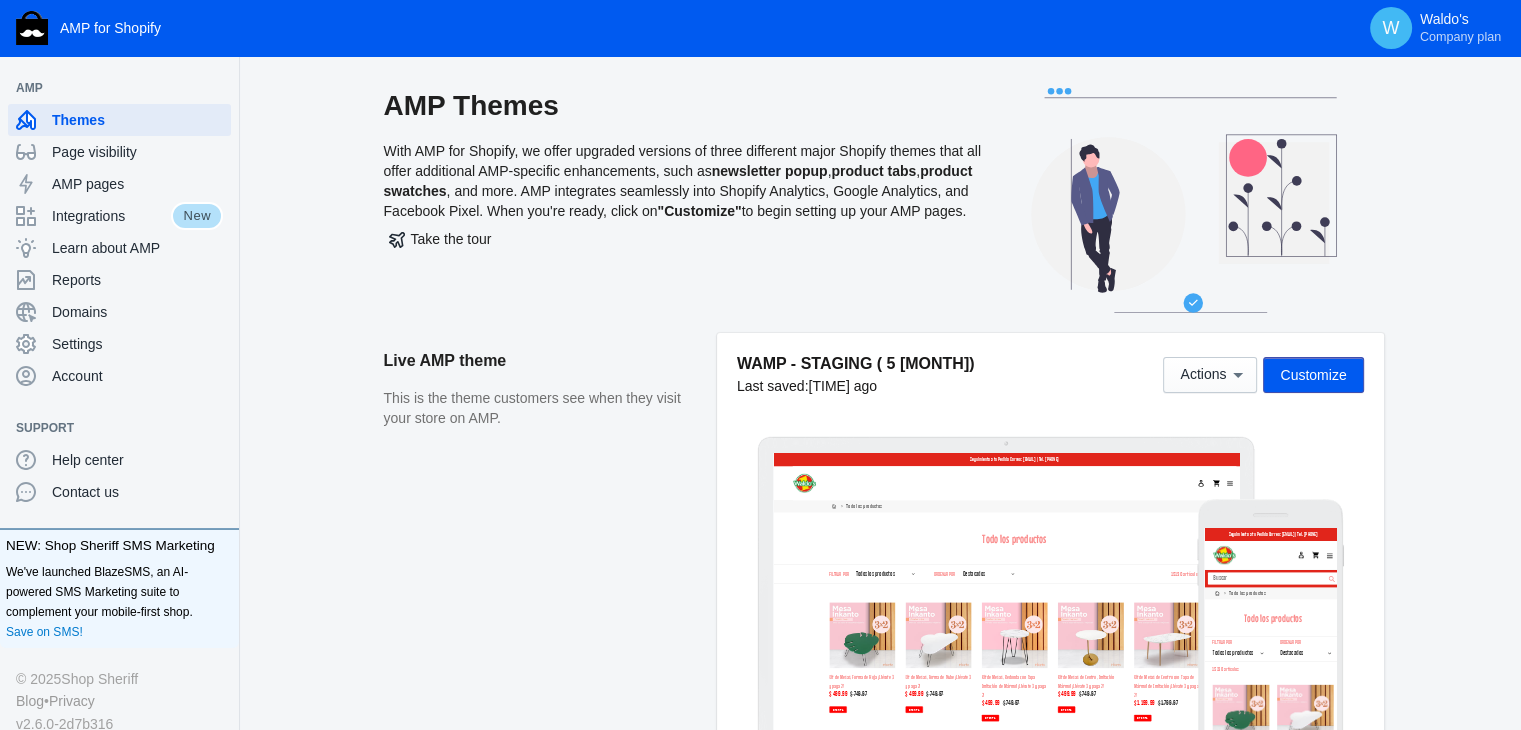 click on "Customize" at bounding box center (1313, 375) 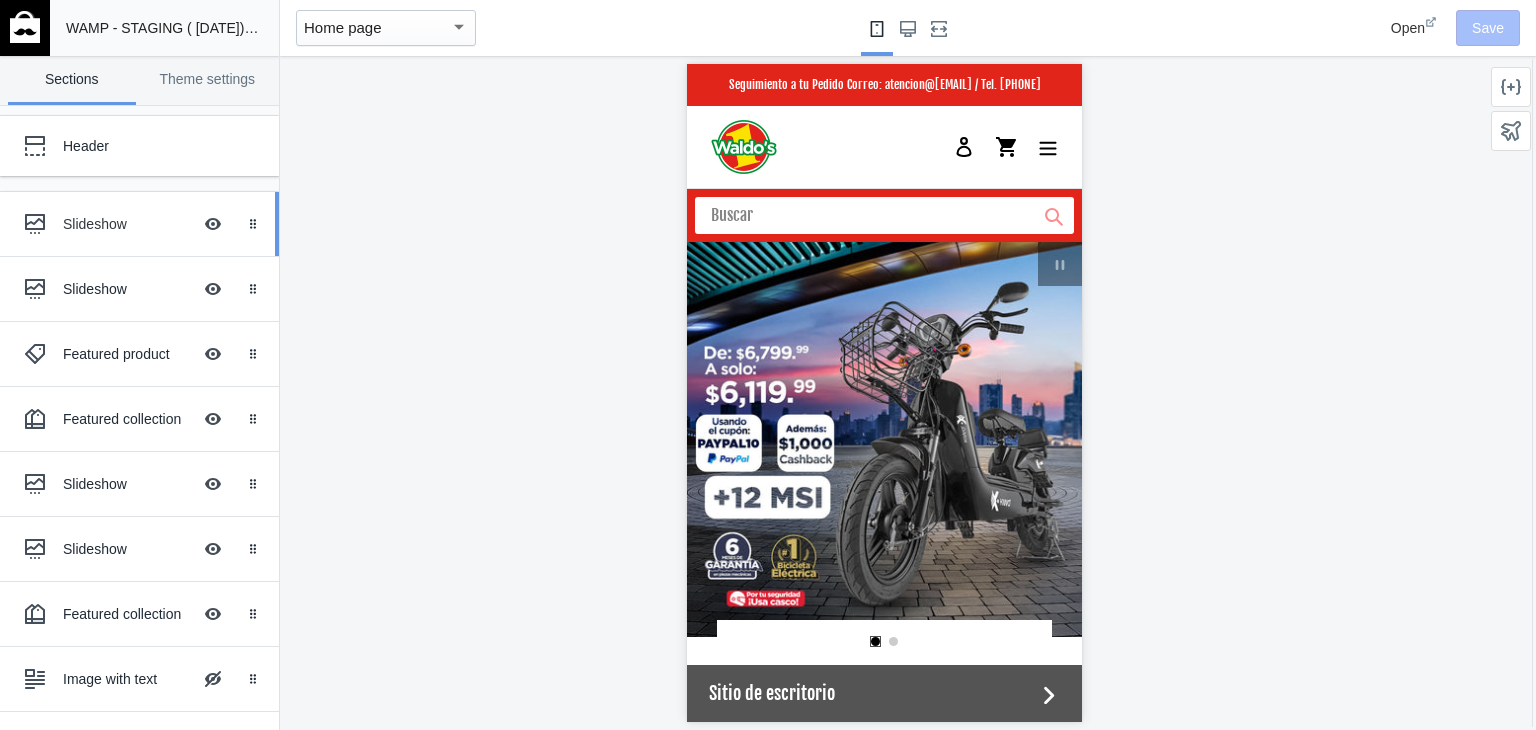 scroll, scrollTop: 0, scrollLeft: 0, axis: both 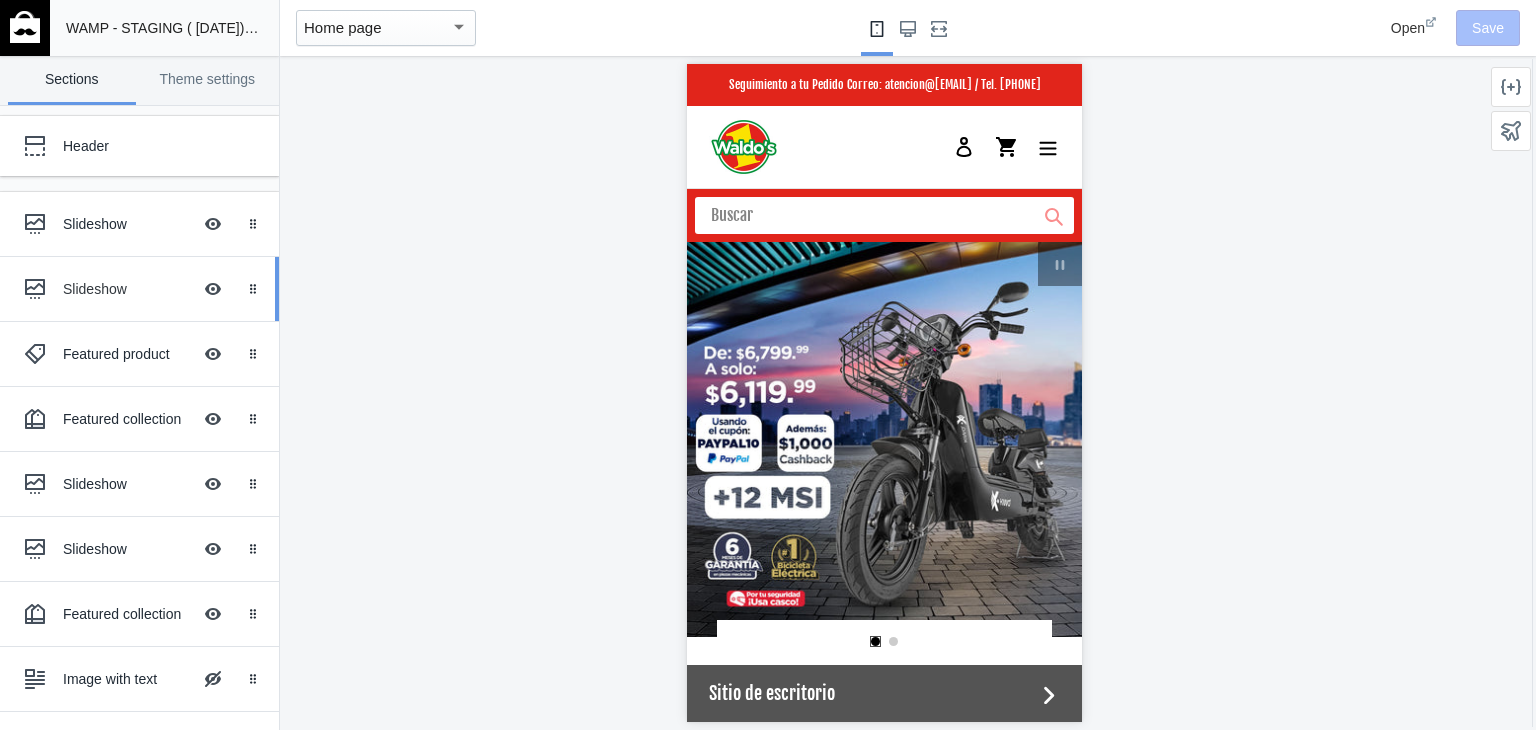 click on "Slideshow" at bounding box center (127, 289) 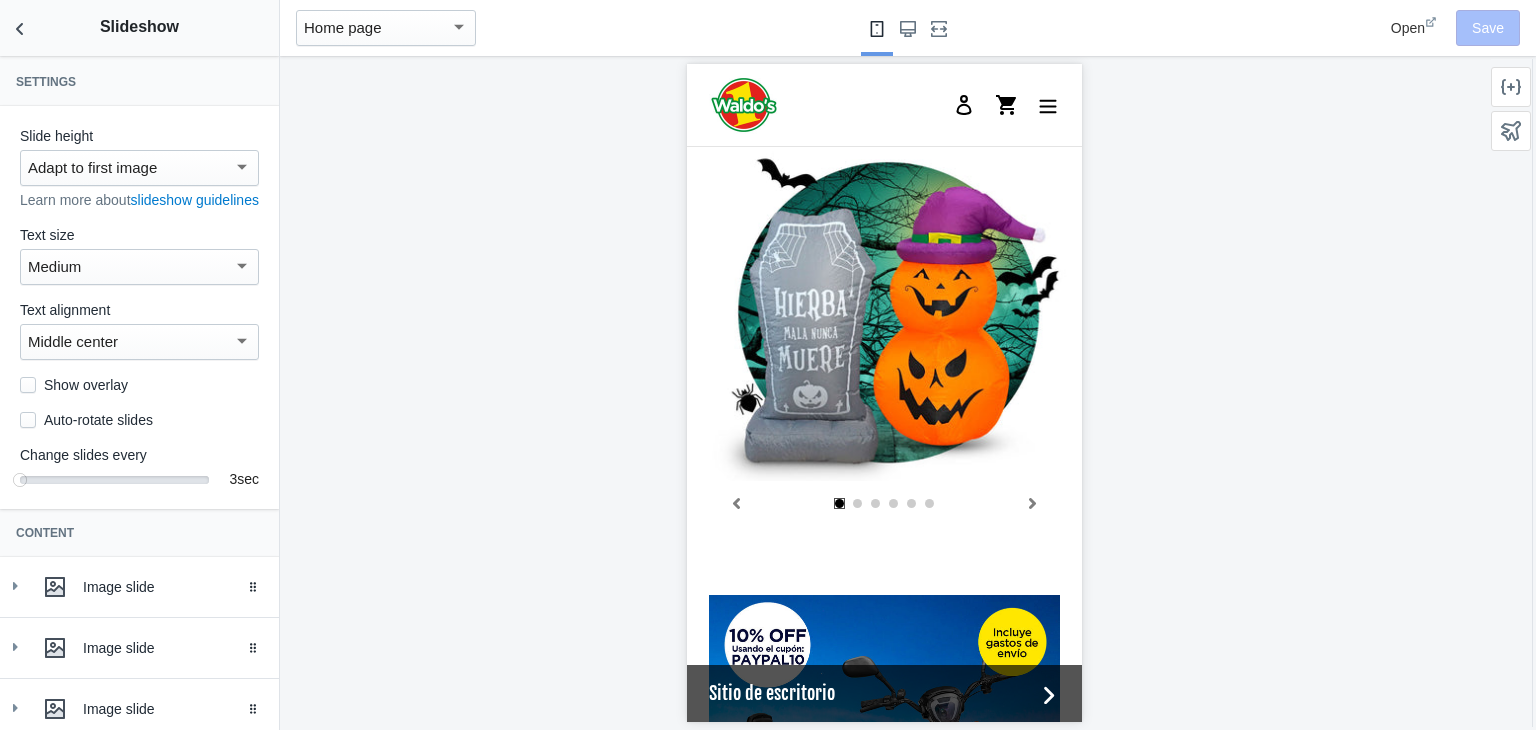 scroll, scrollTop: 658, scrollLeft: 0, axis: vertical 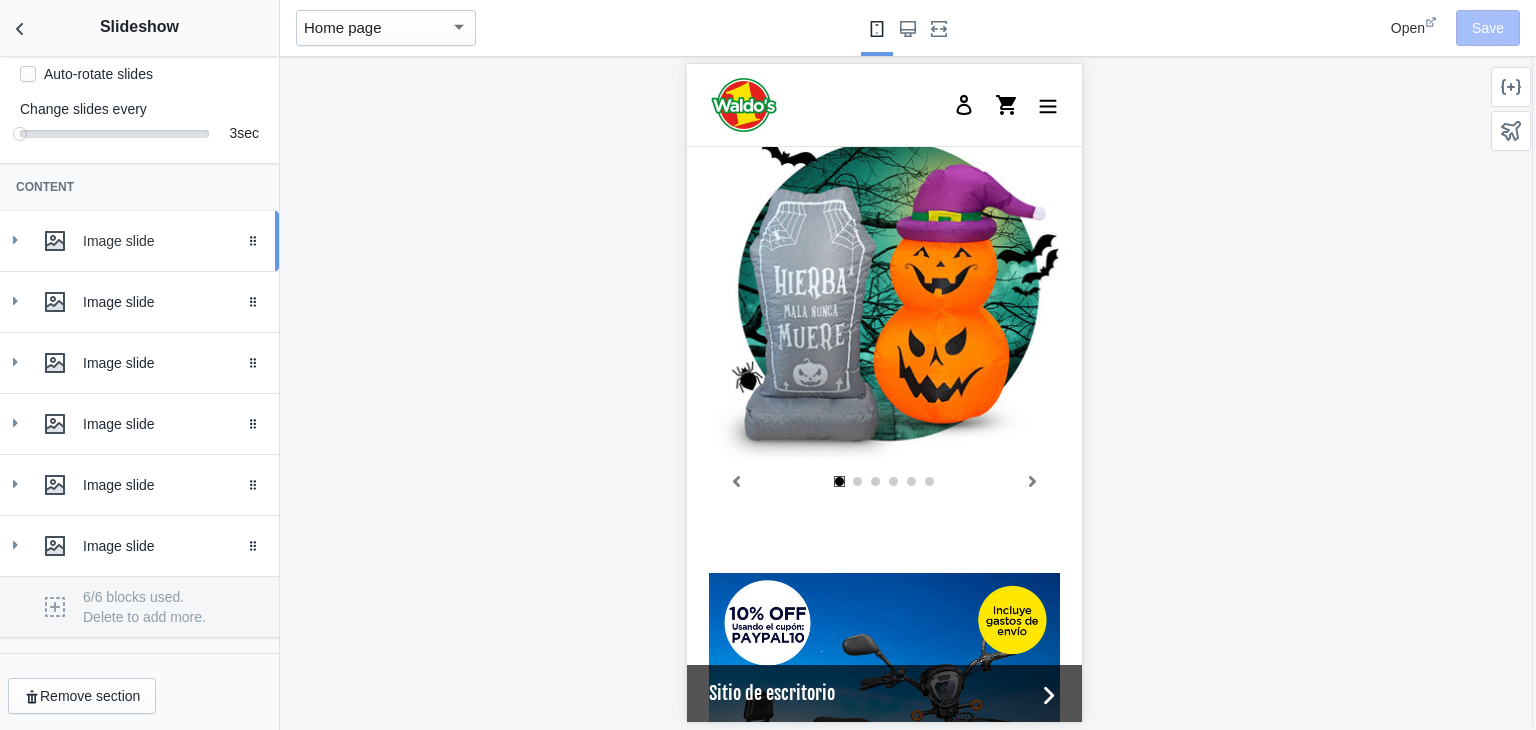 click on "Image slide" at bounding box center (139, 241) 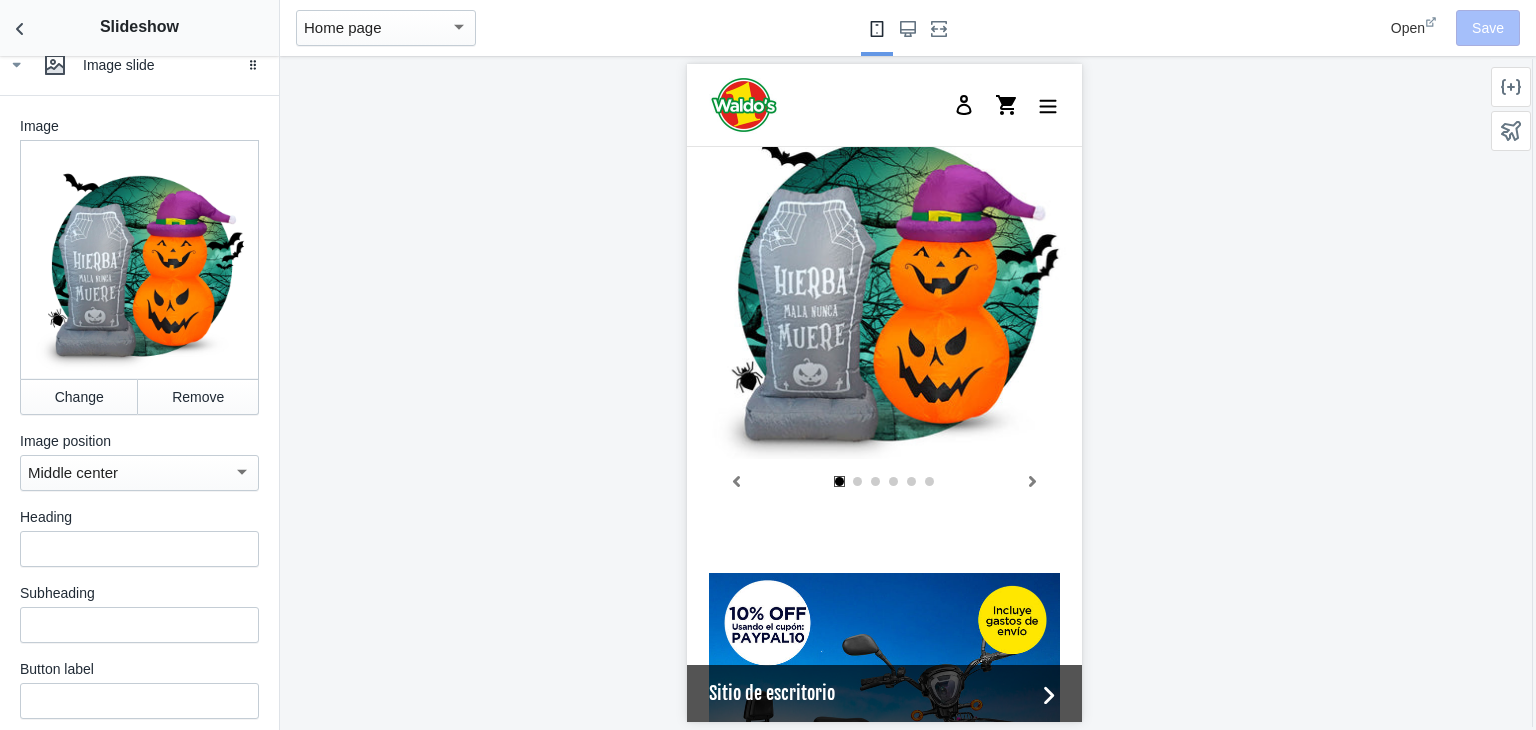 scroll, scrollTop: 554, scrollLeft: 0, axis: vertical 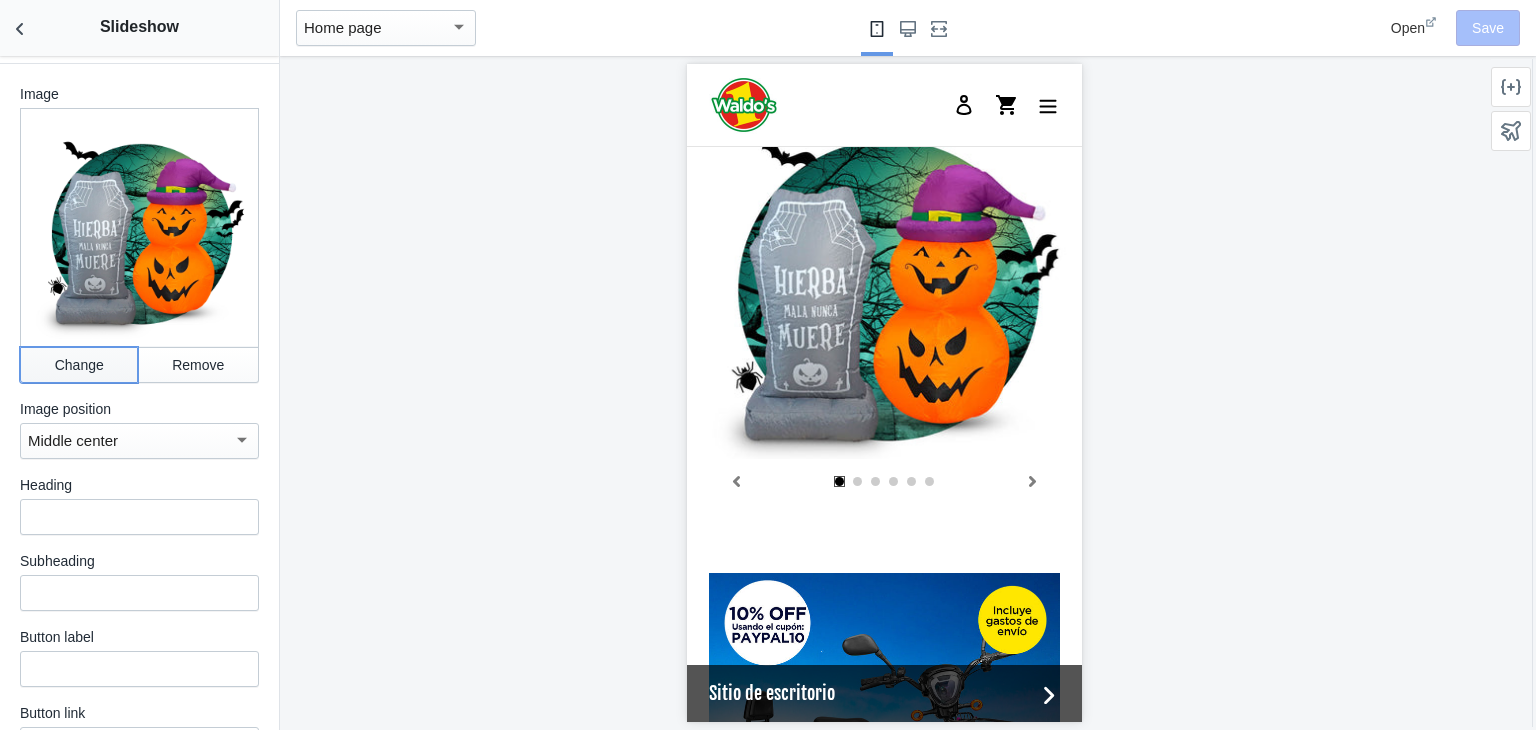 click on "Change" at bounding box center [79, 365] 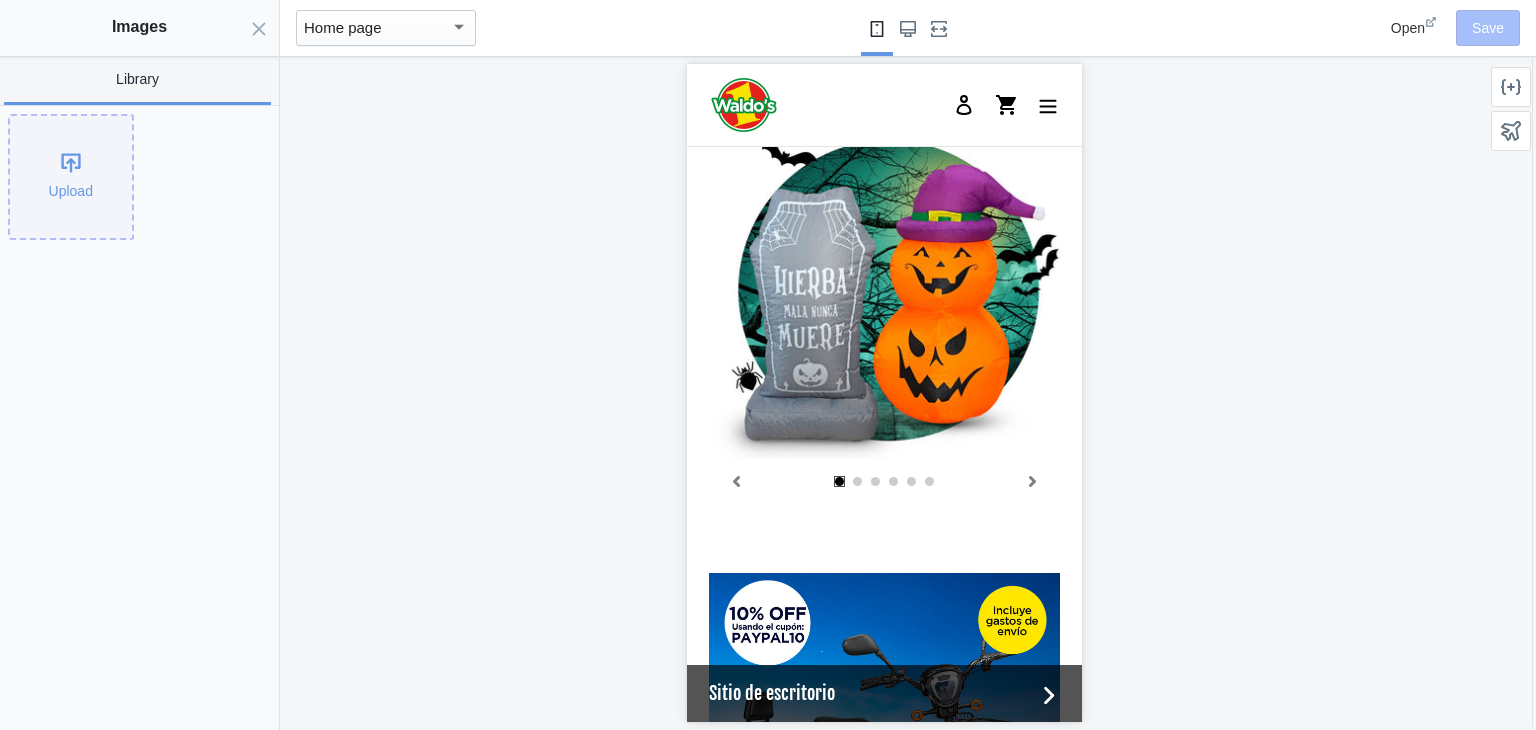 click on "Upload" 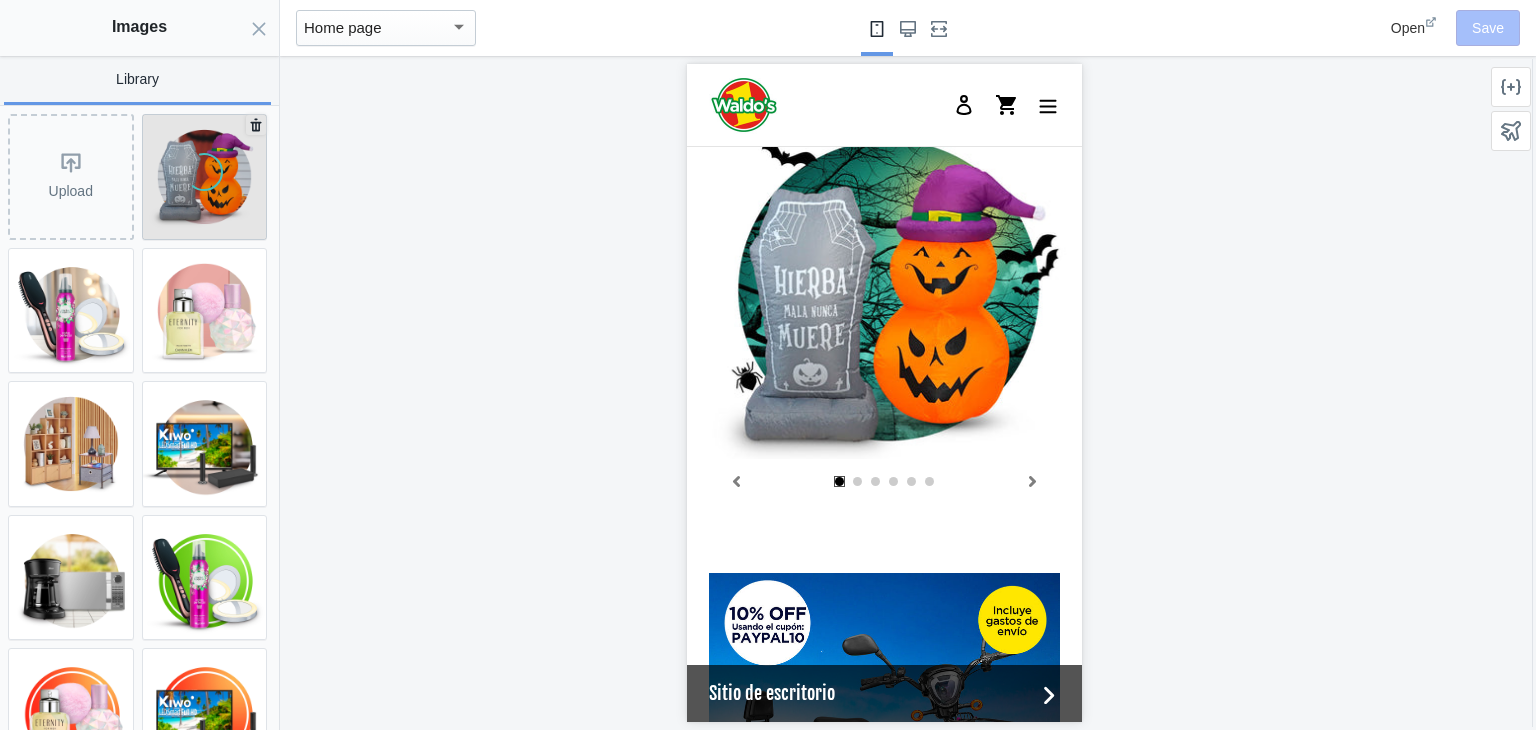 scroll, scrollTop: 0, scrollLeft: 0, axis: both 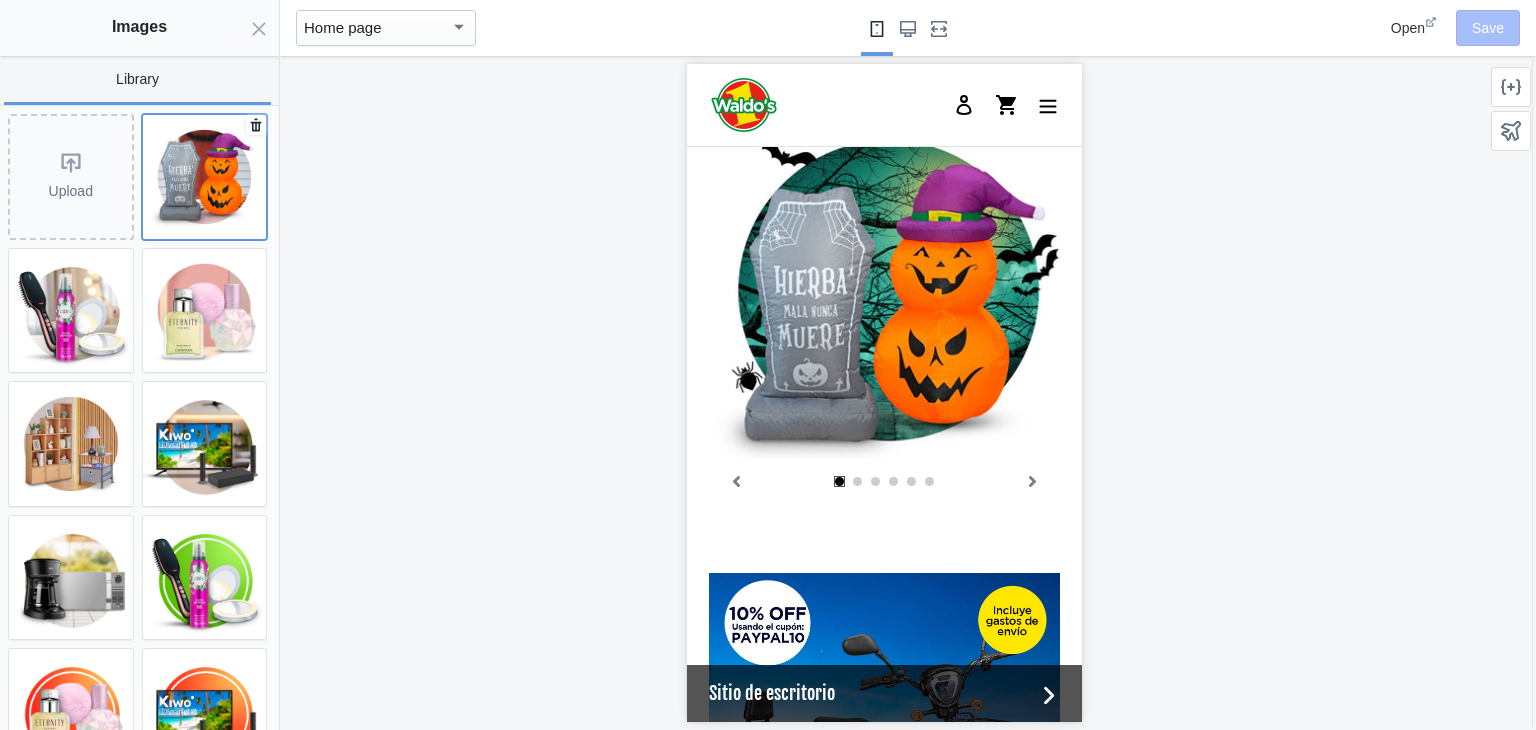 click 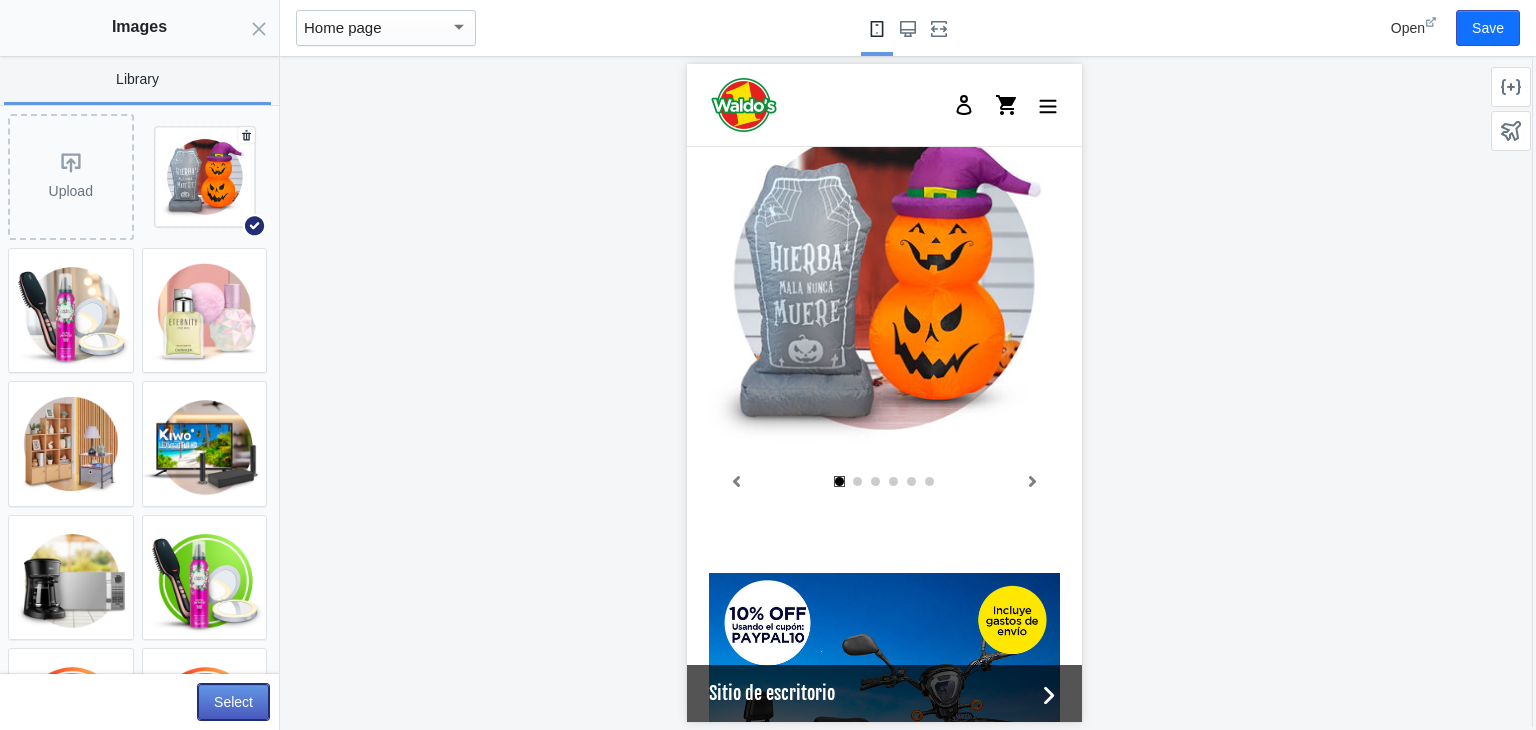 click on "Select" 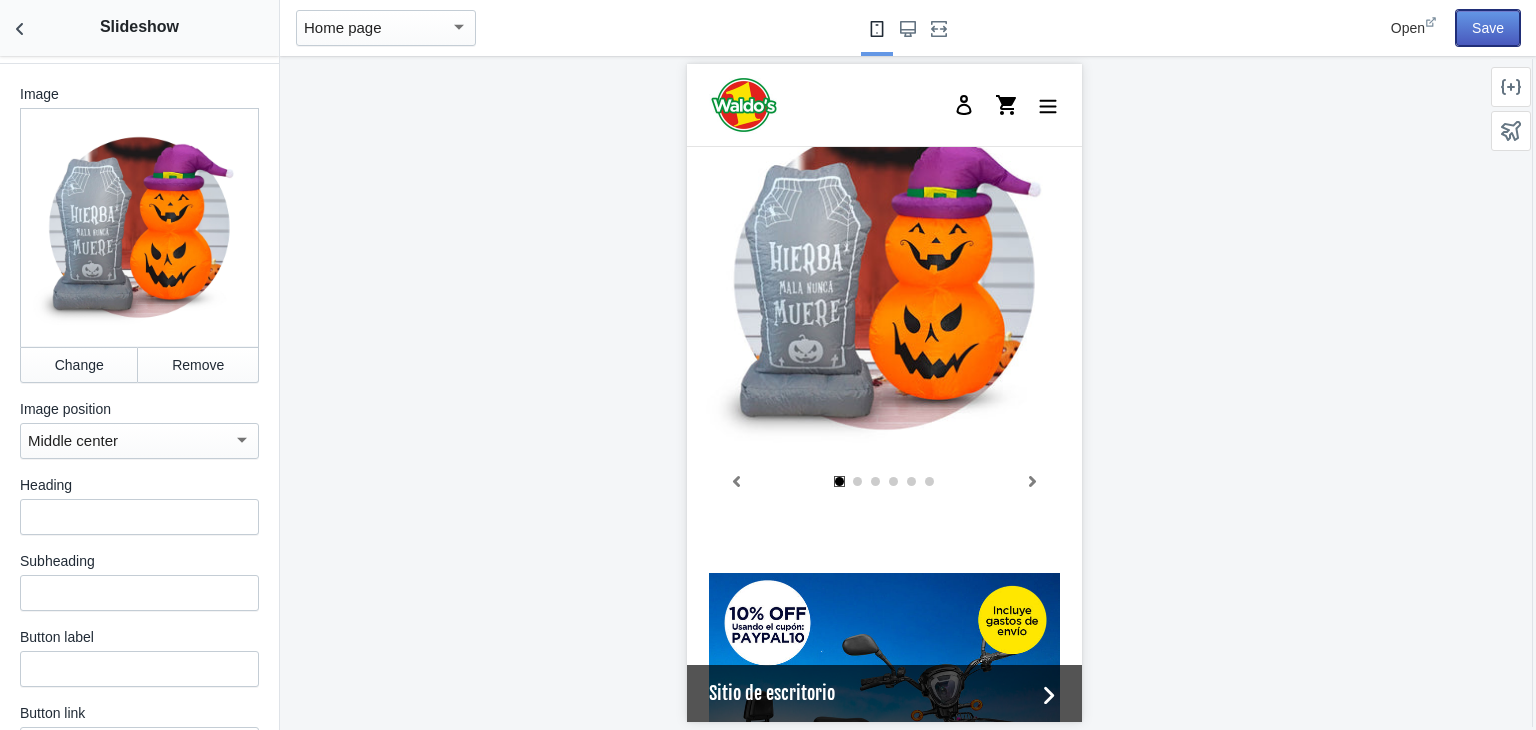 click on "Save" at bounding box center [1488, 28] 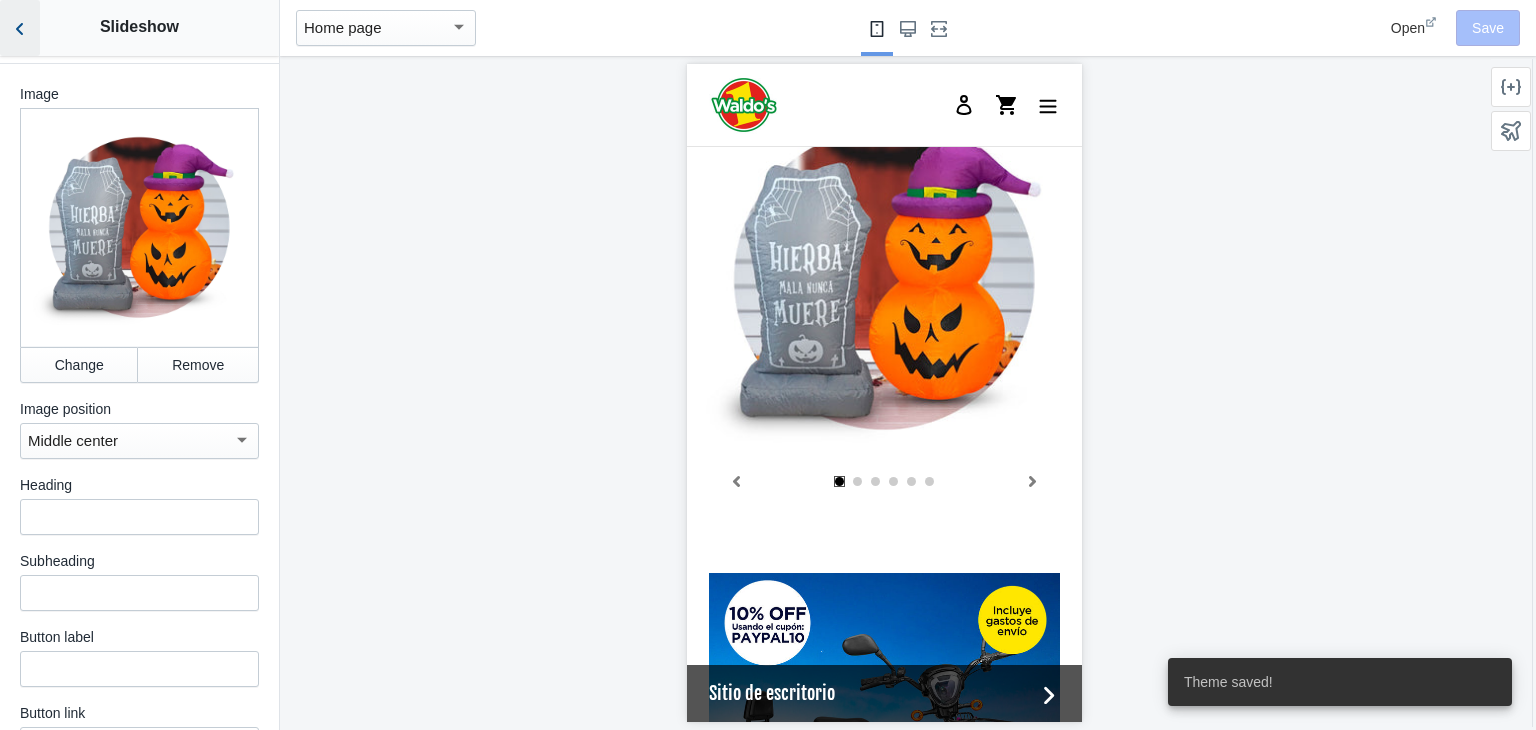 click at bounding box center [20, 28] 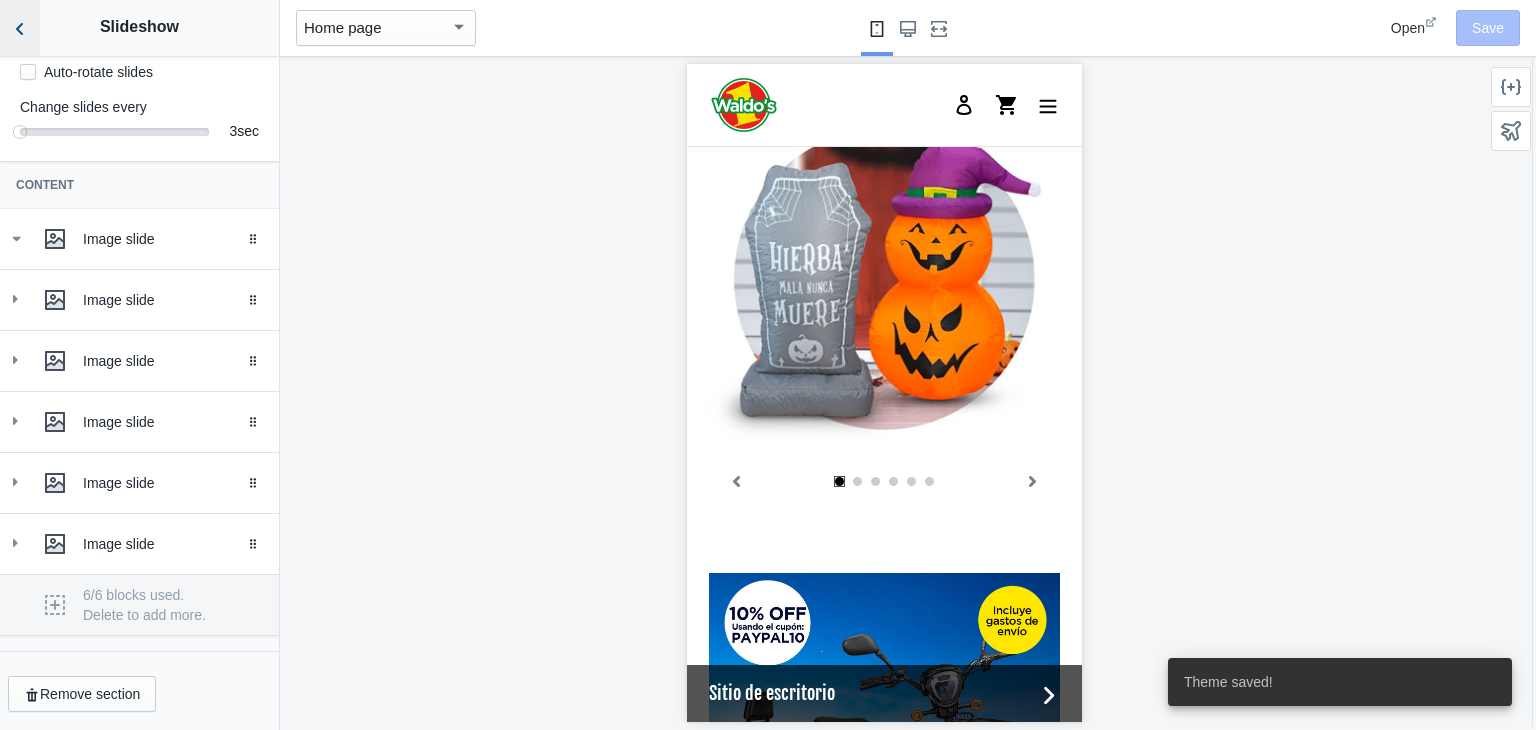scroll, scrollTop: 368, scrollLeft: 0, axis: vertical 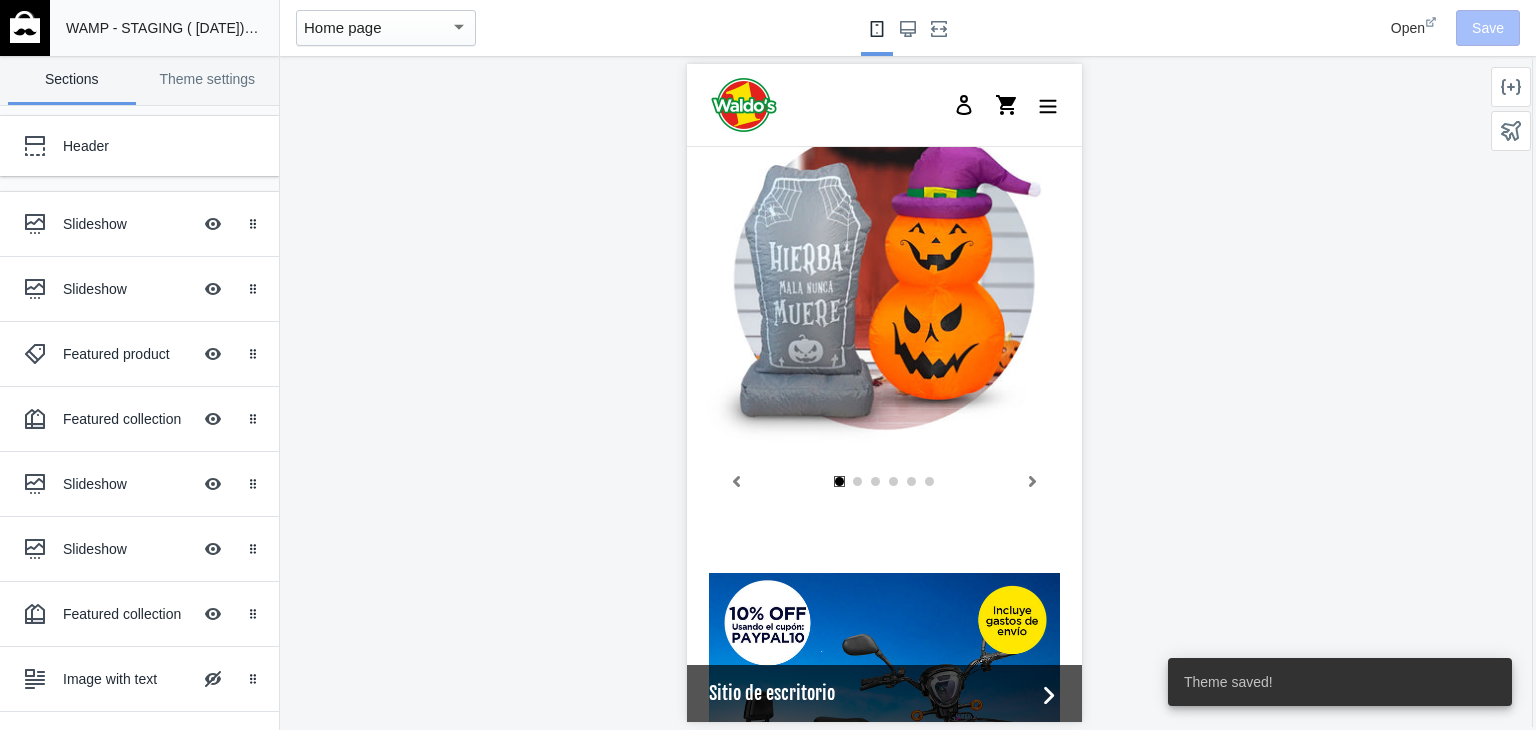 click at bounding box center [25, 27] 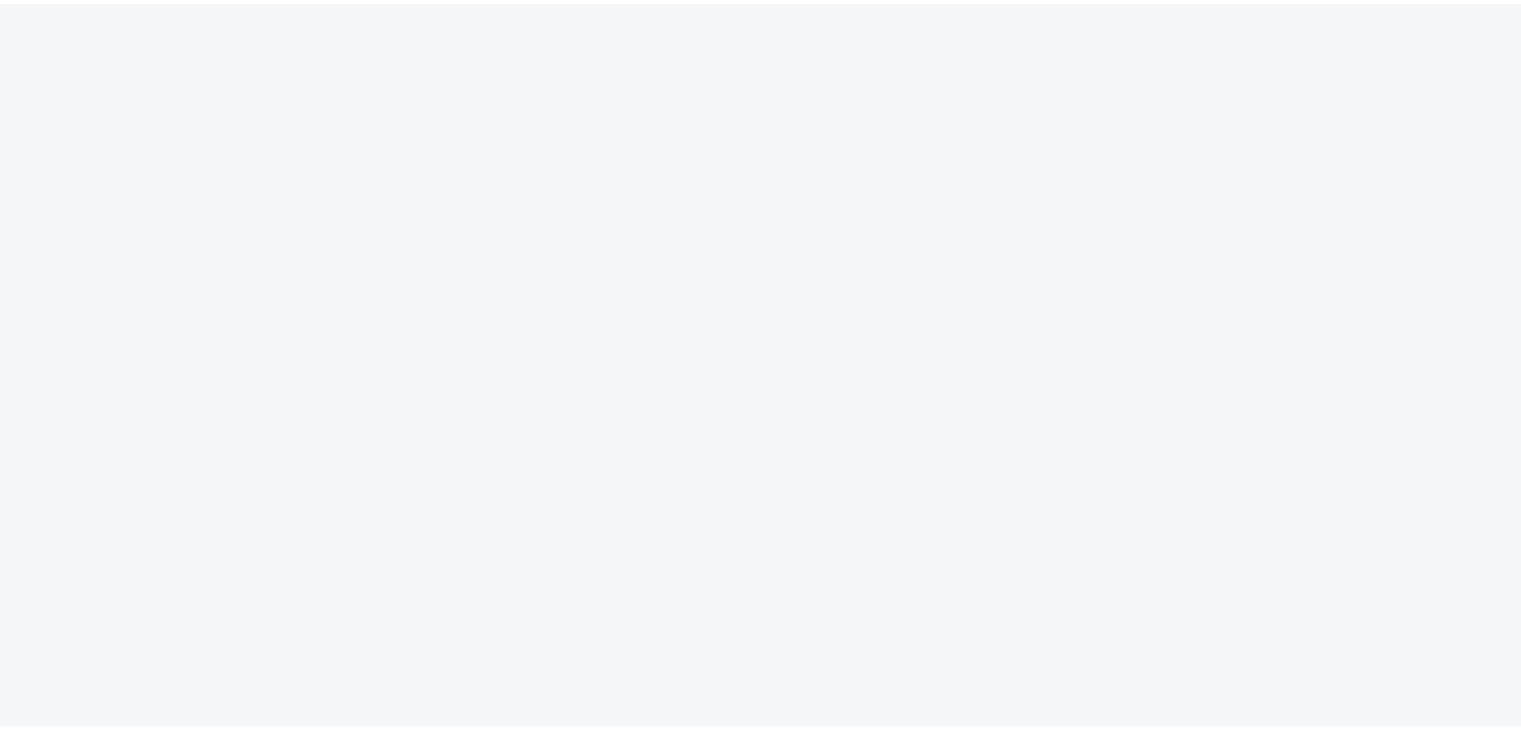 scroll, scrollTop: 0, scrollLeft: 0, axis: both 